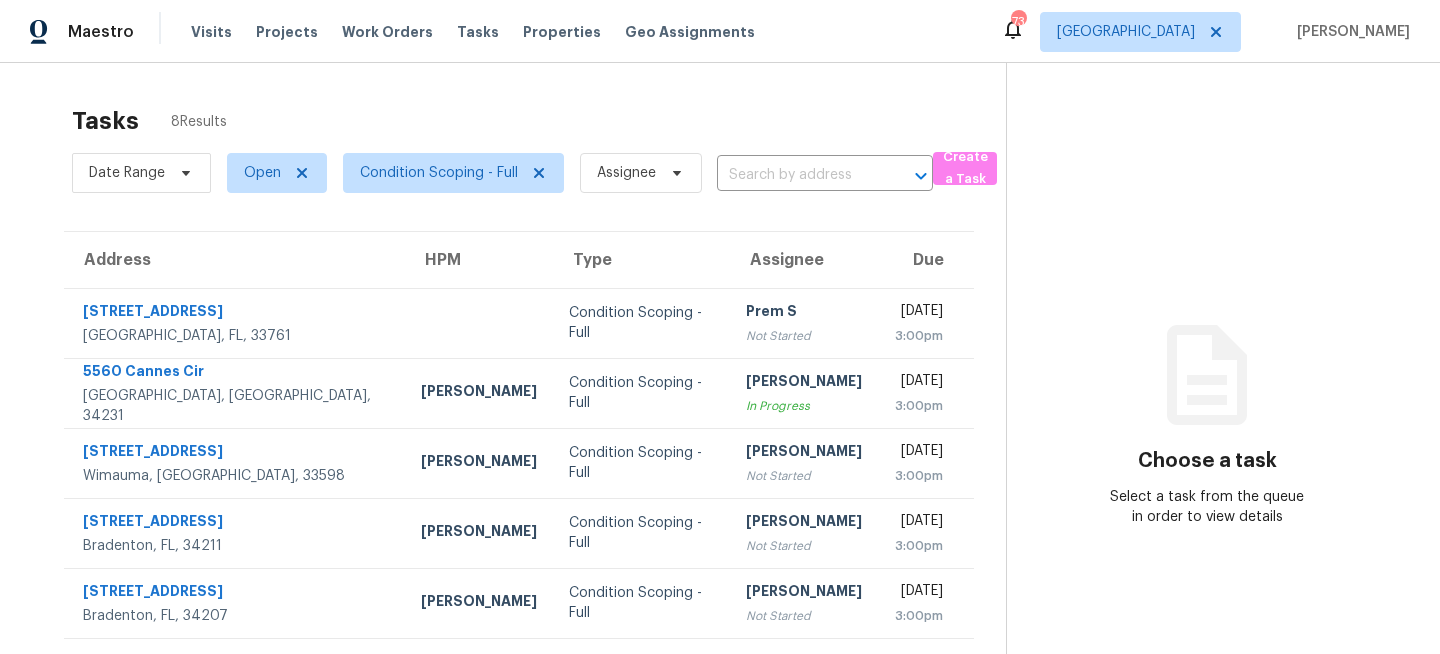 scroll, scrollTop: 0, scrollLeft: 0, axis: both 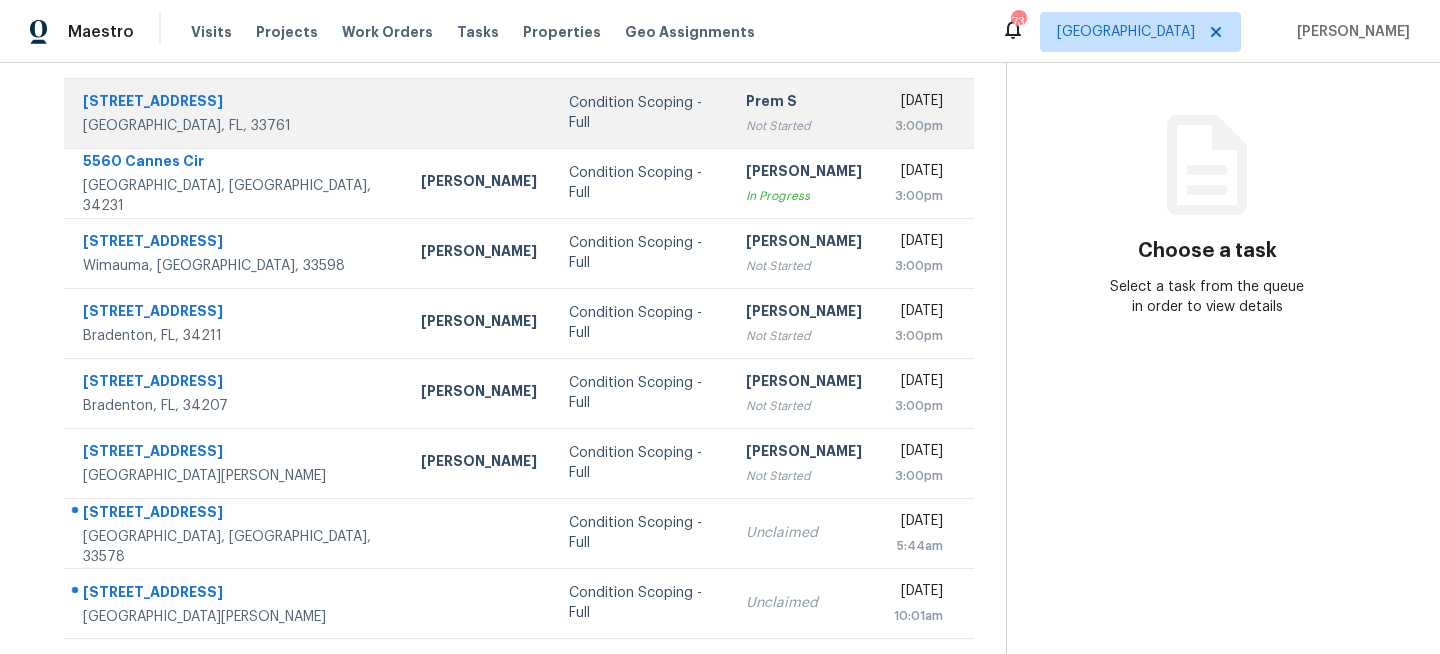 click at bounding box center (479, 113) 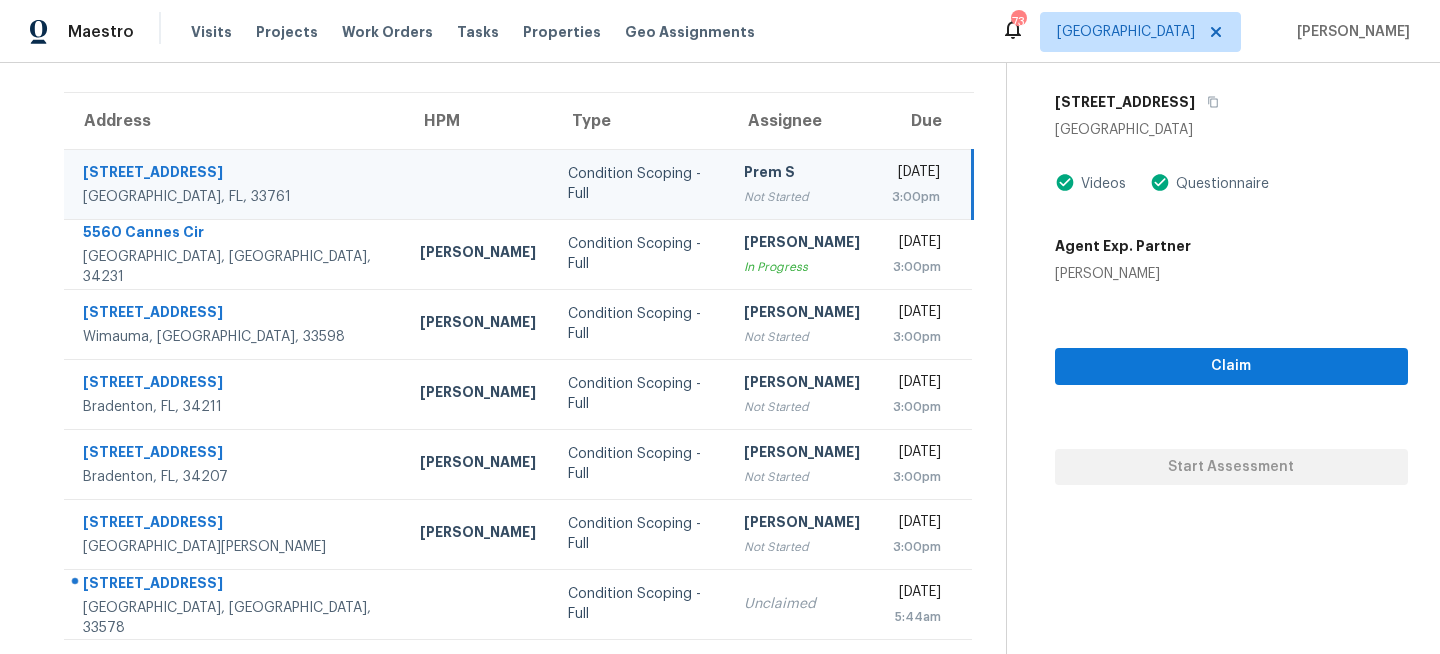 scroll, scrollTop: 134, scrollLeft: 0, axis: vertical 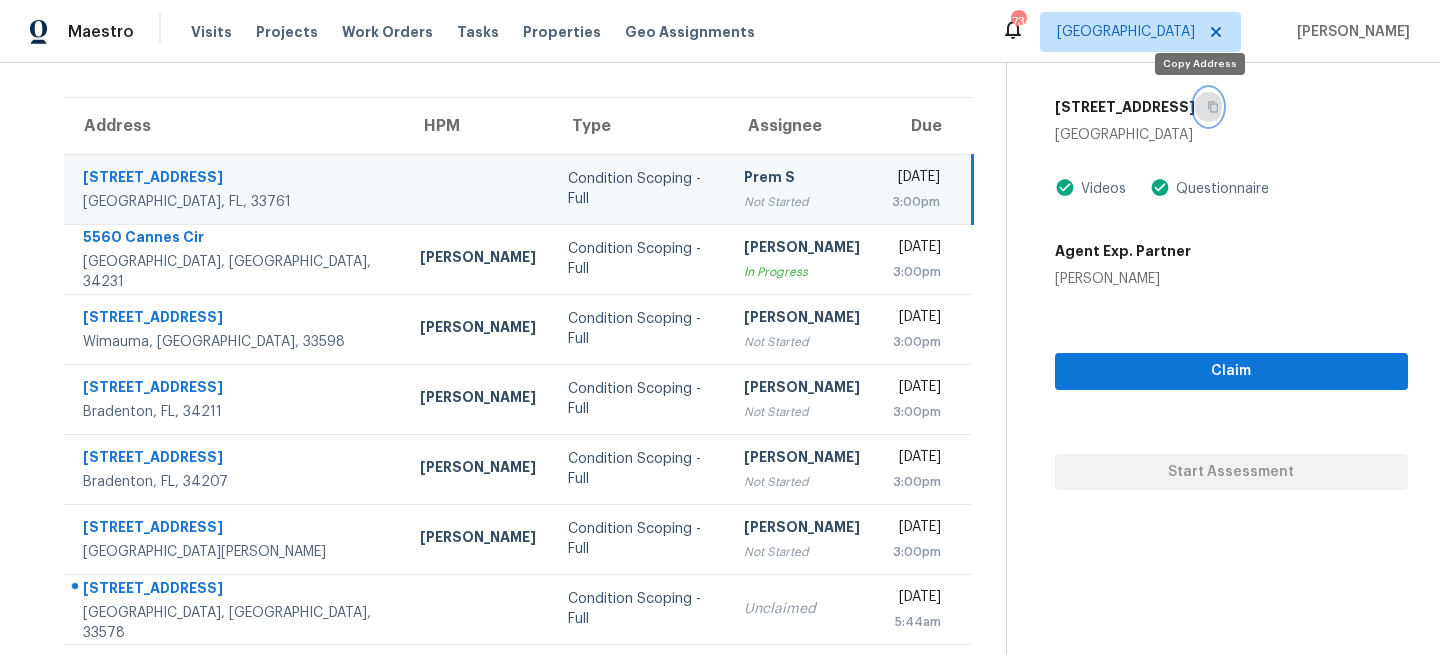 click 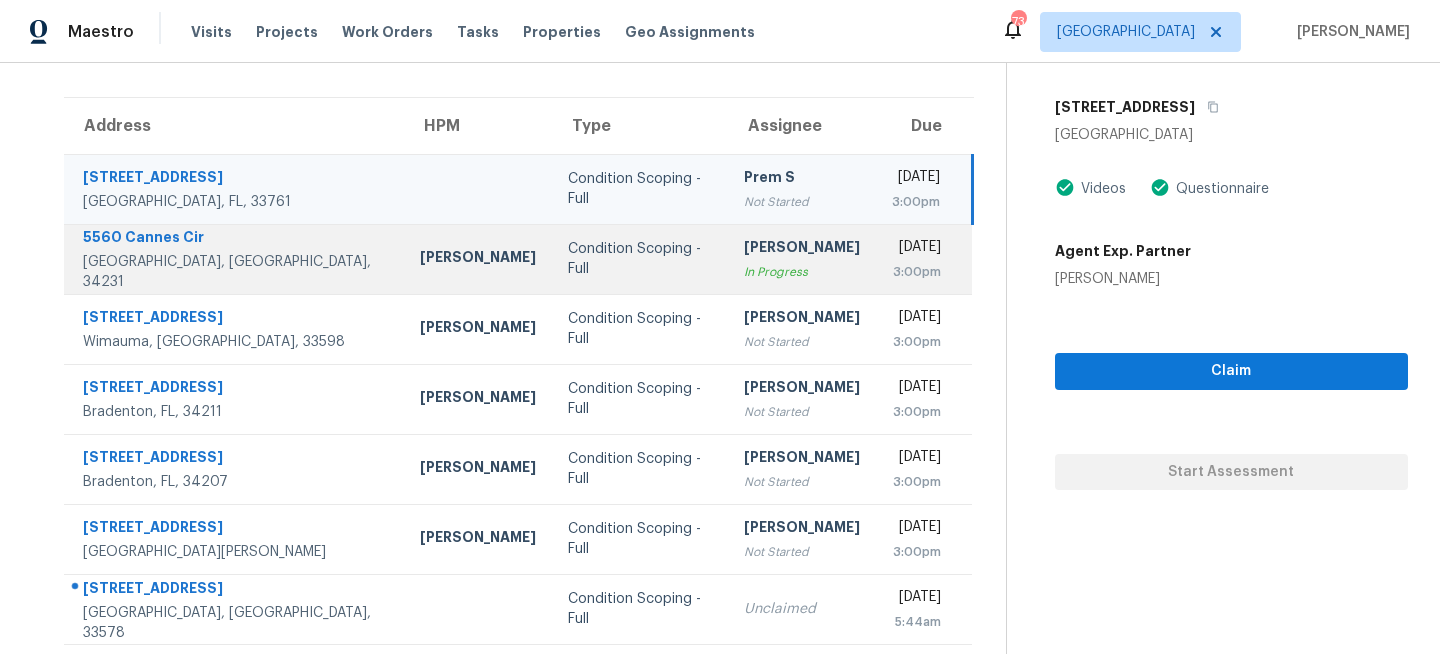 click on "Condition Scoping - Full" at bounding box center [640, 259] 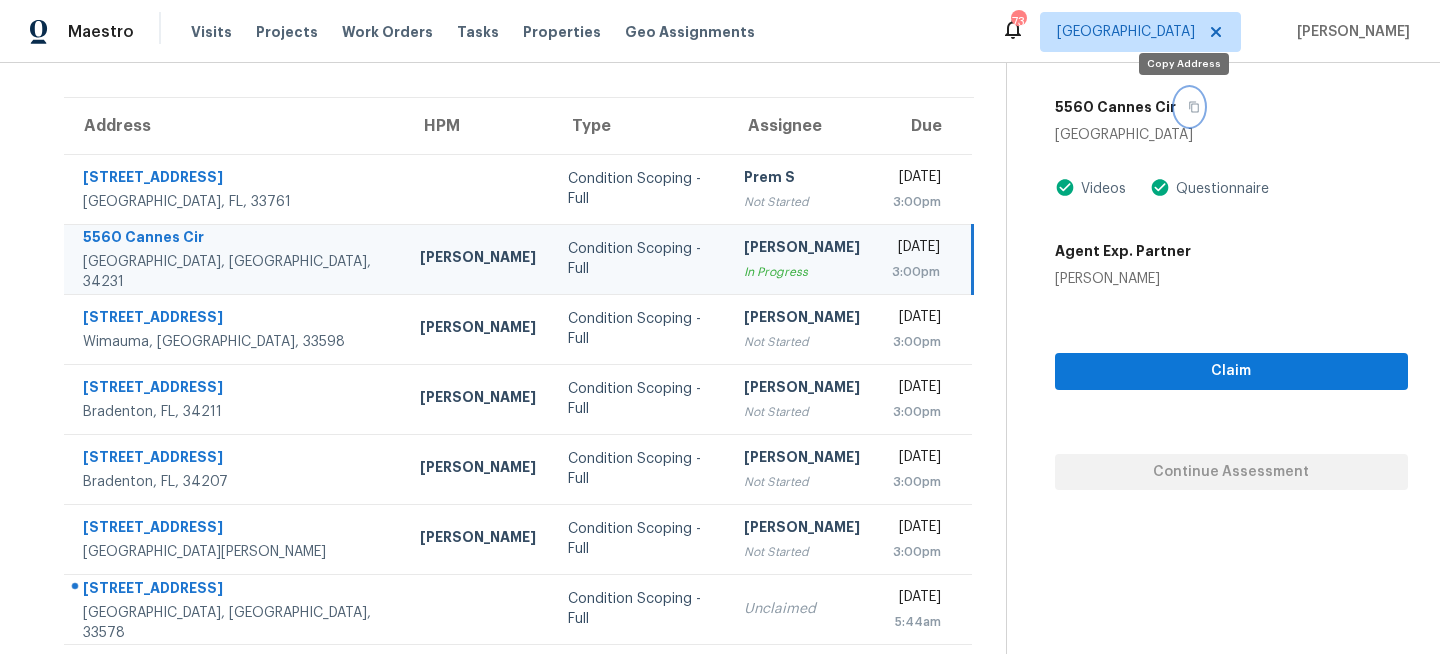 click 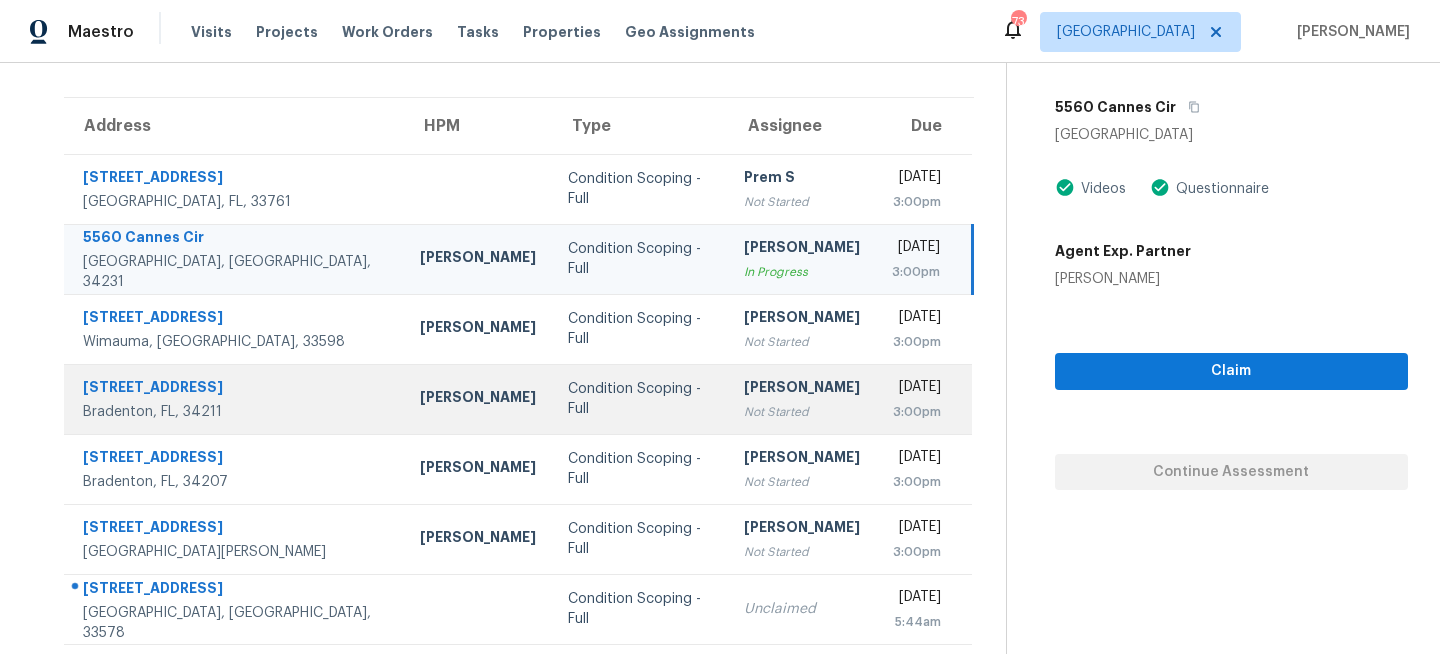 click on "Roopesh Jaikanth Not Started" at bounding box center [802, 399] 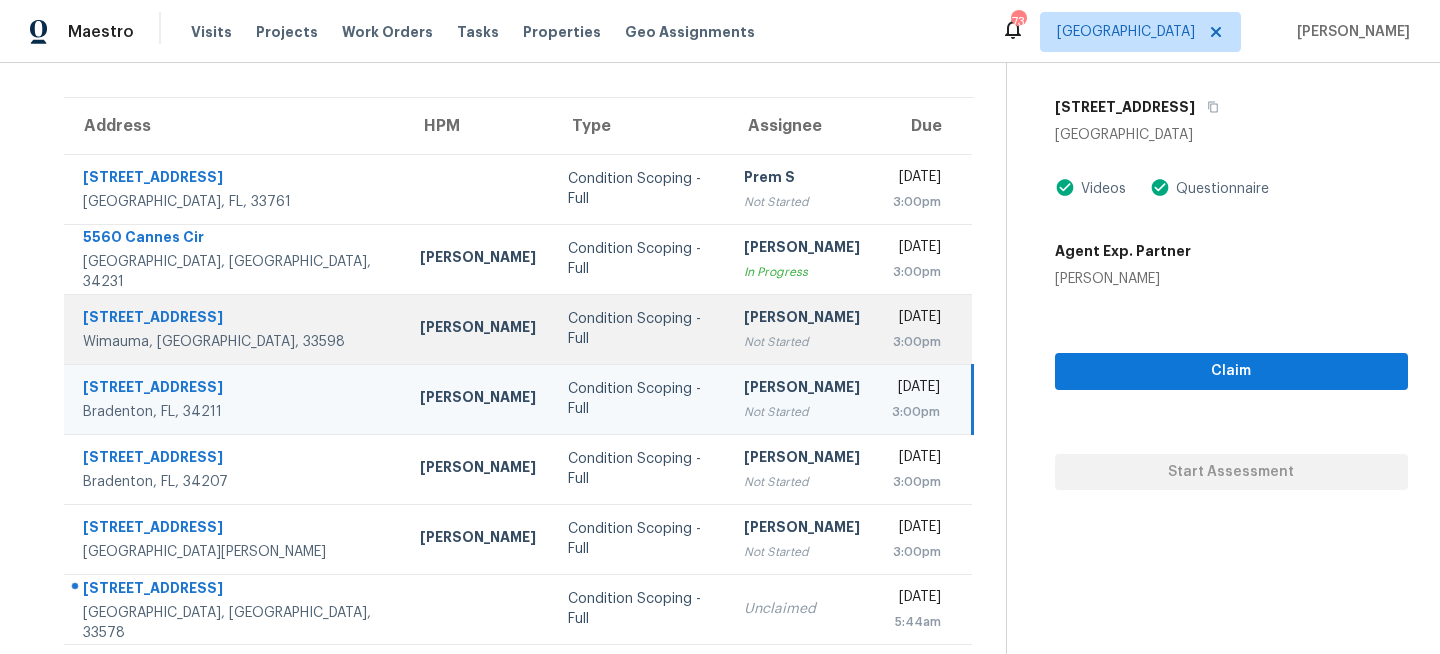 click on "Roopesh Jaikanth Not Started" at bounding box center (802, 329) 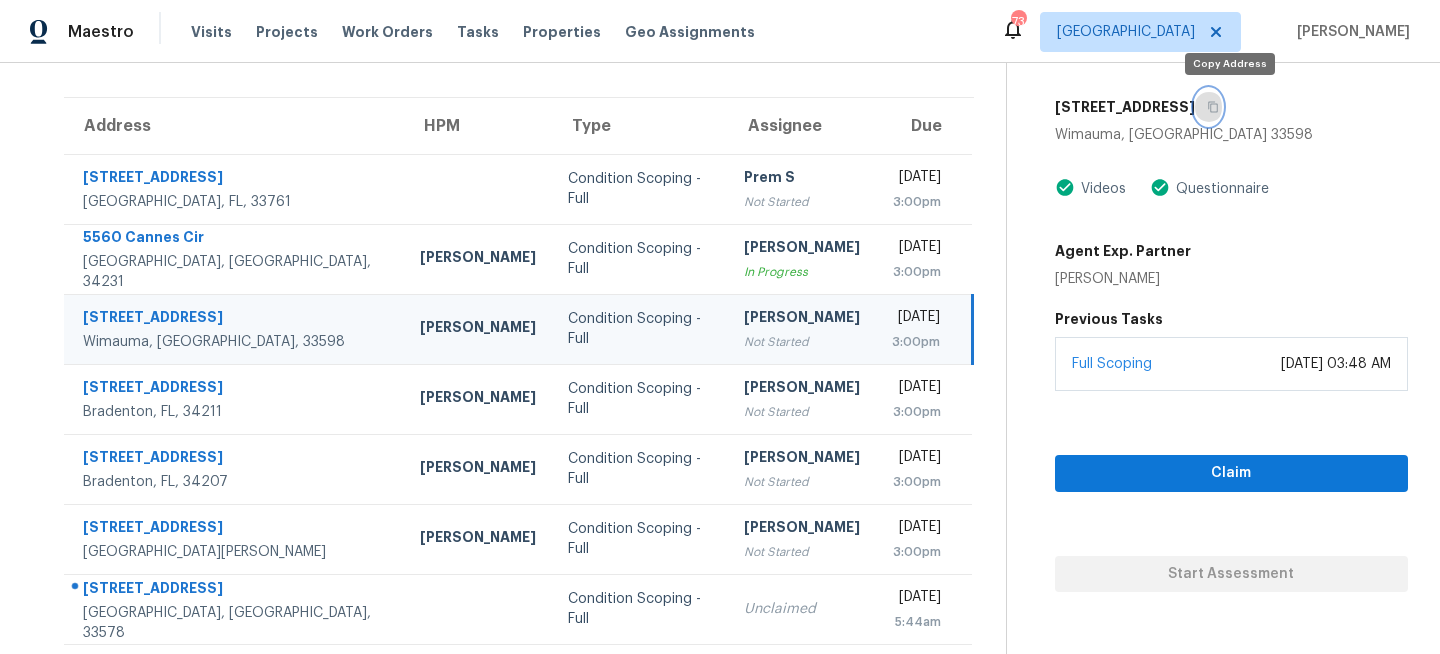 click 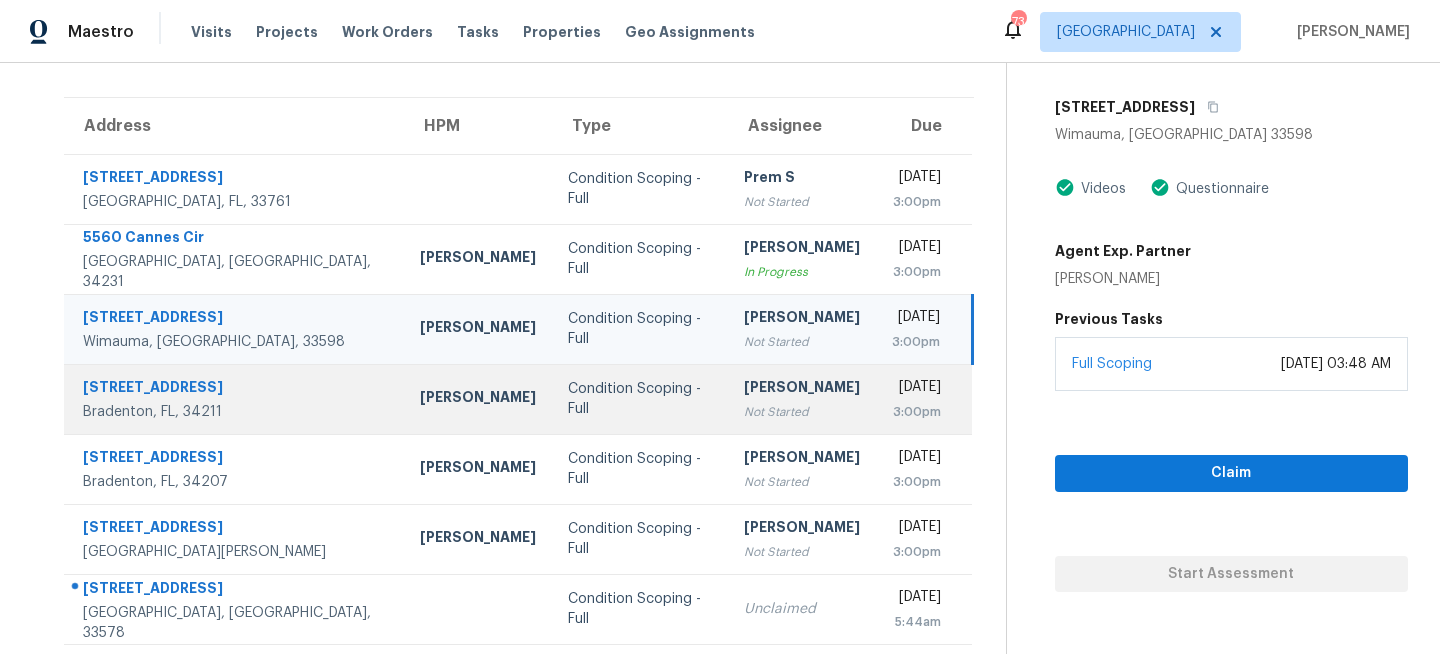 click on "Condition Scoping - Full" at bounding box center (640, 399) 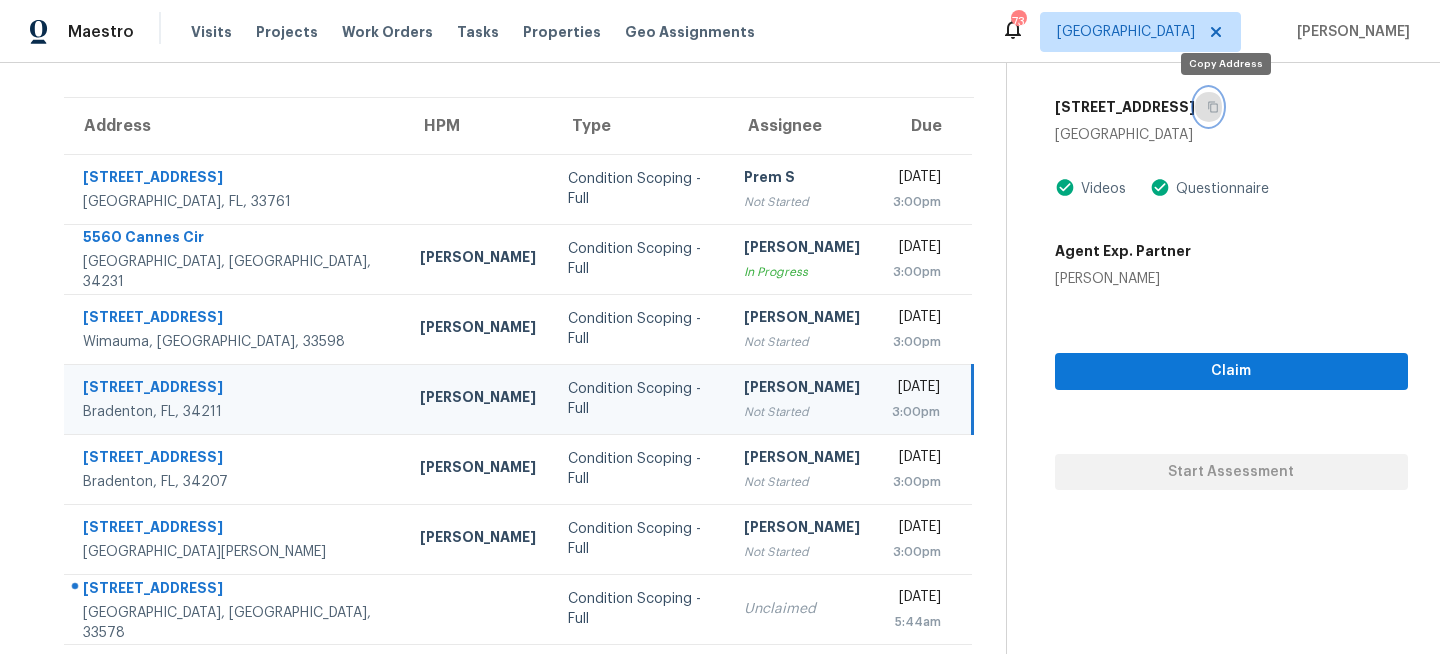click at bounding box center (1208, 107) 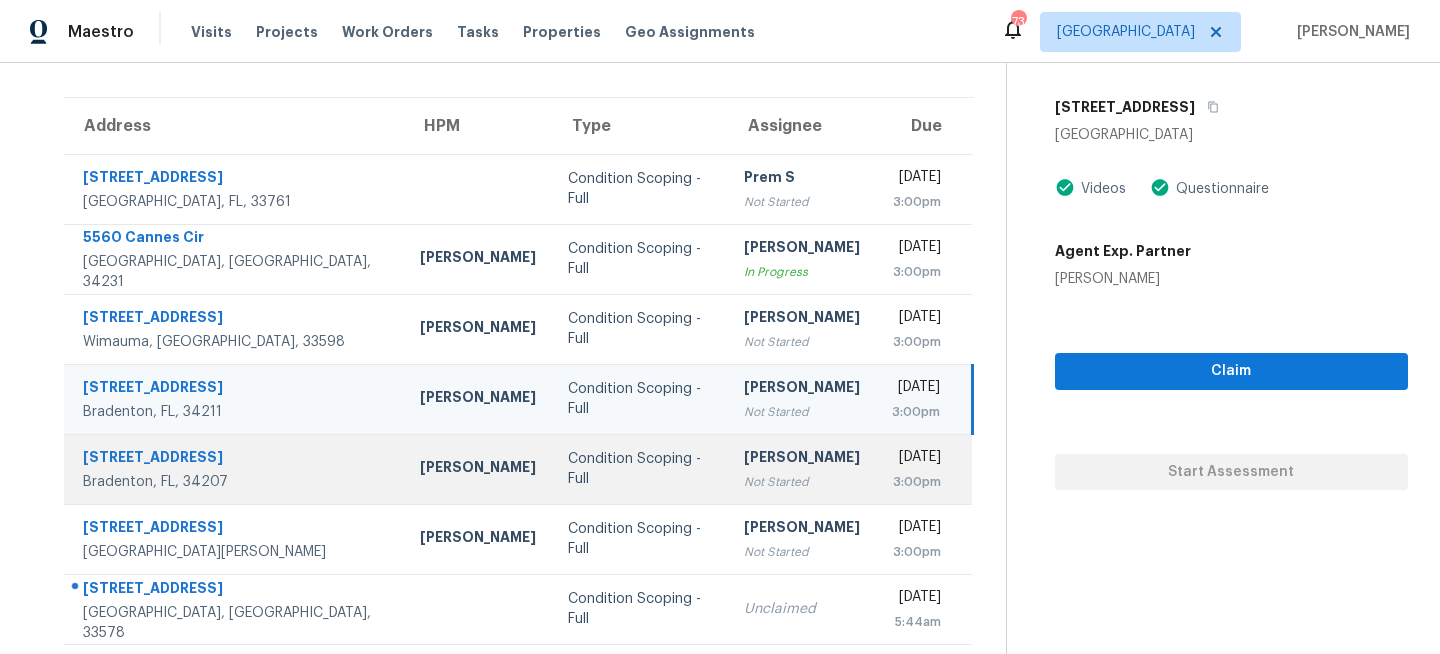 click on "Condition Scoping - Full" at bounding box center (640, 469) 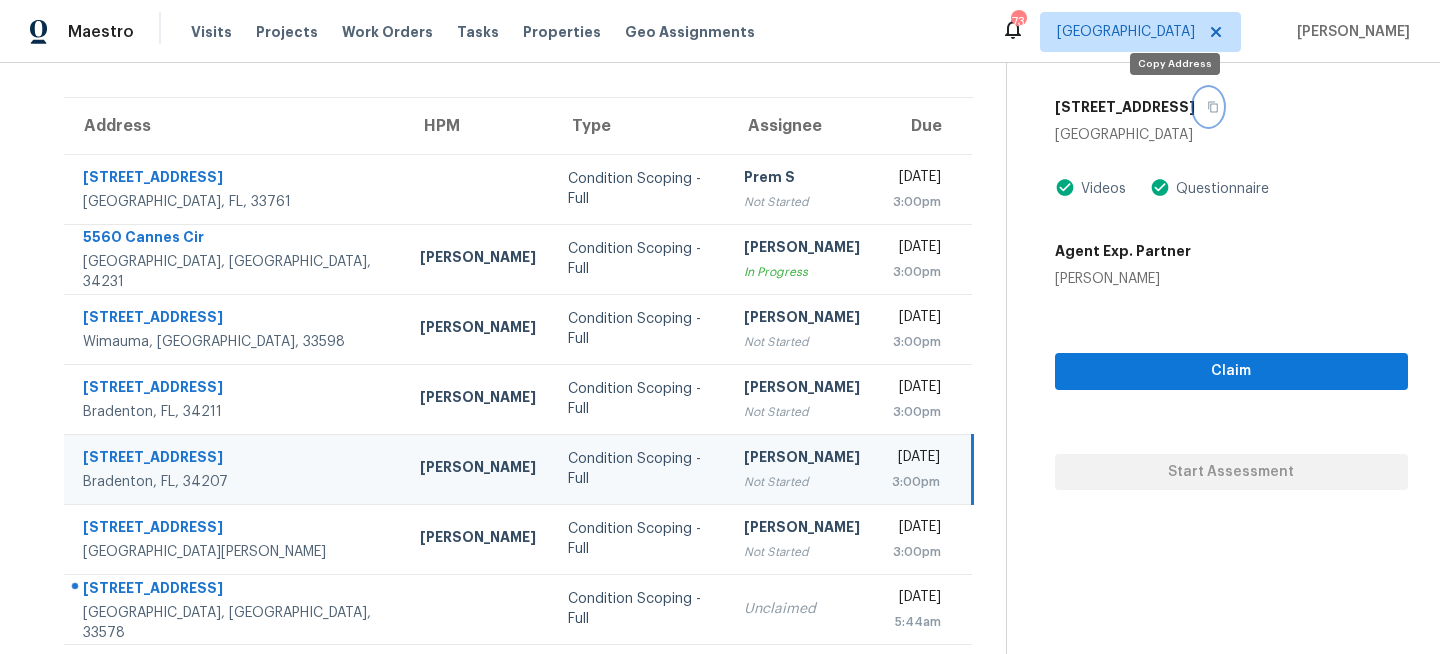 click 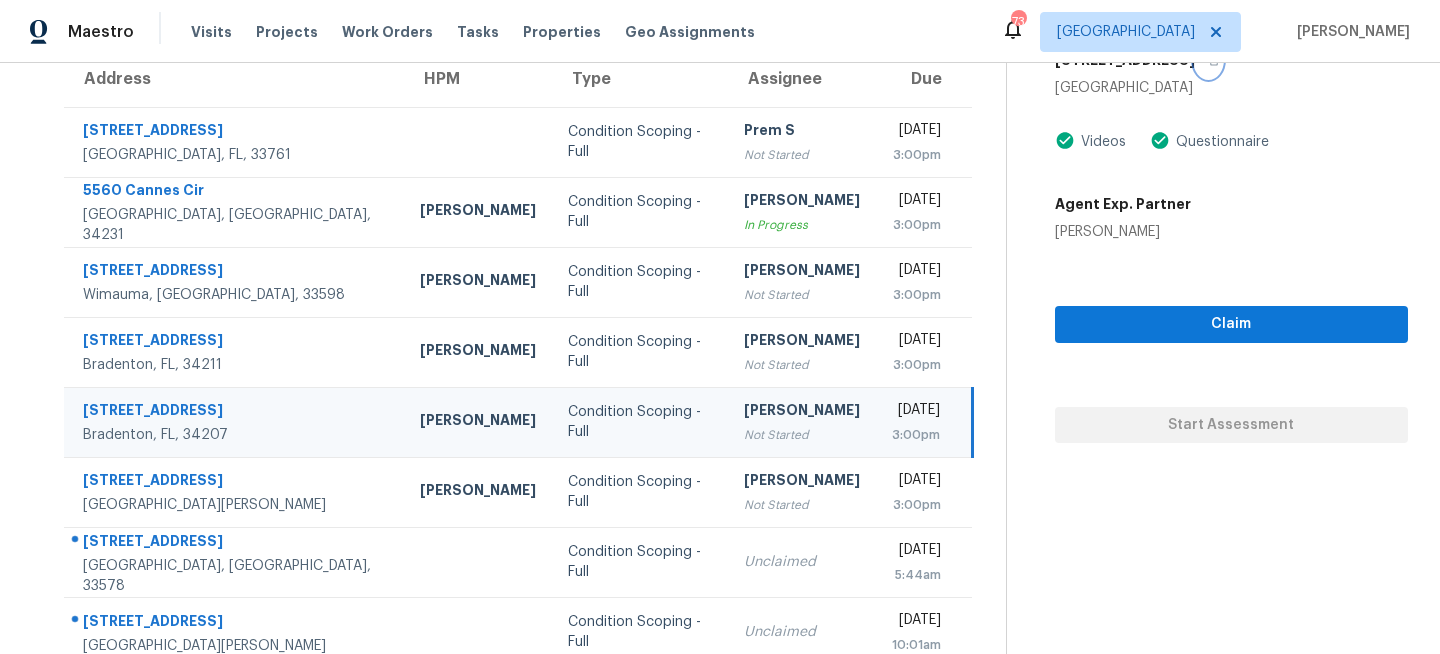 scroll, scrollTop: 210, scrollLeft: 0, axis: vertical 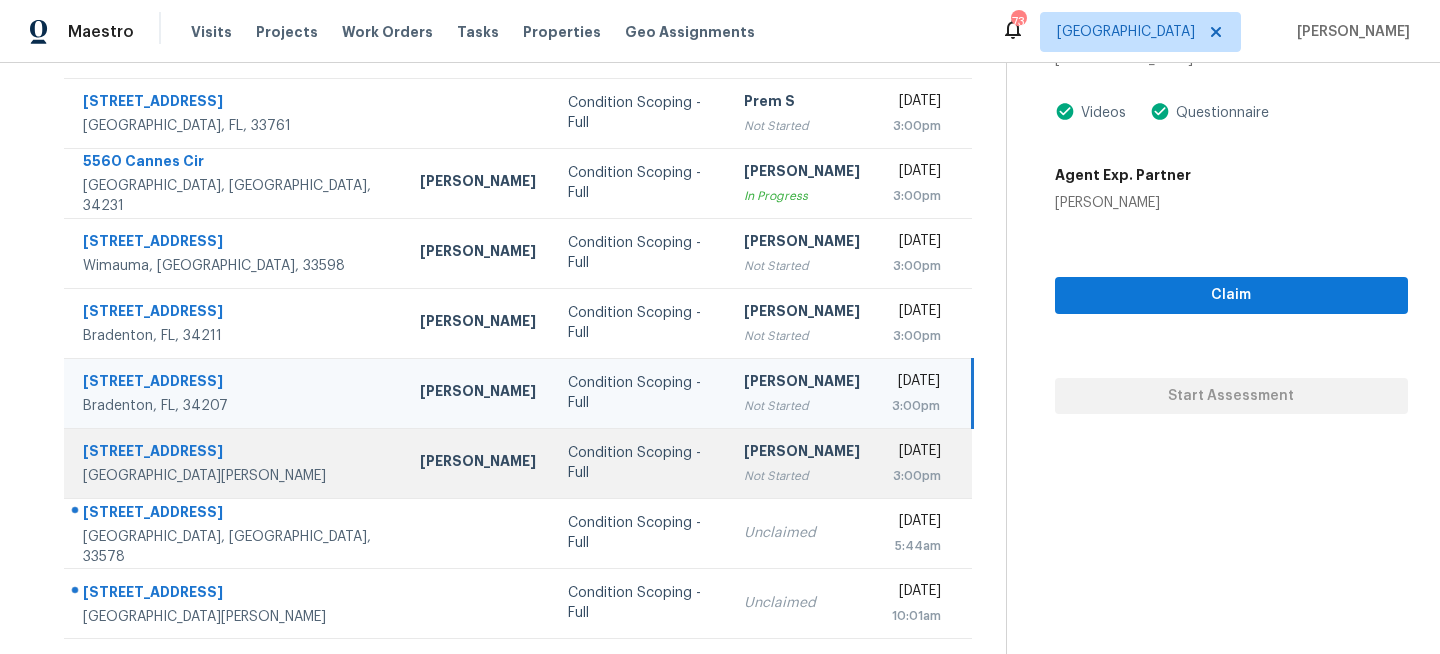 click on "Vigneshwaran B" at bounding box center [802, 453] 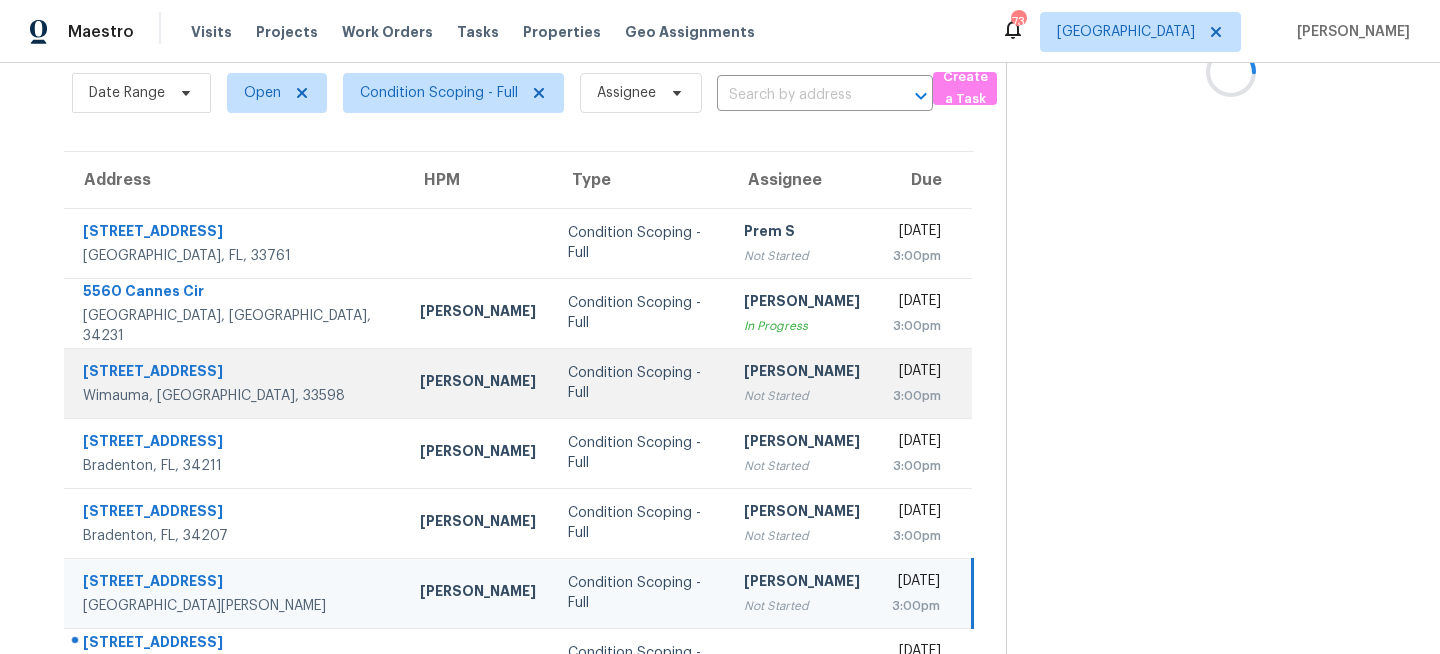 scroll, scrollTop: 0, scrollLeft: 0, axis: both 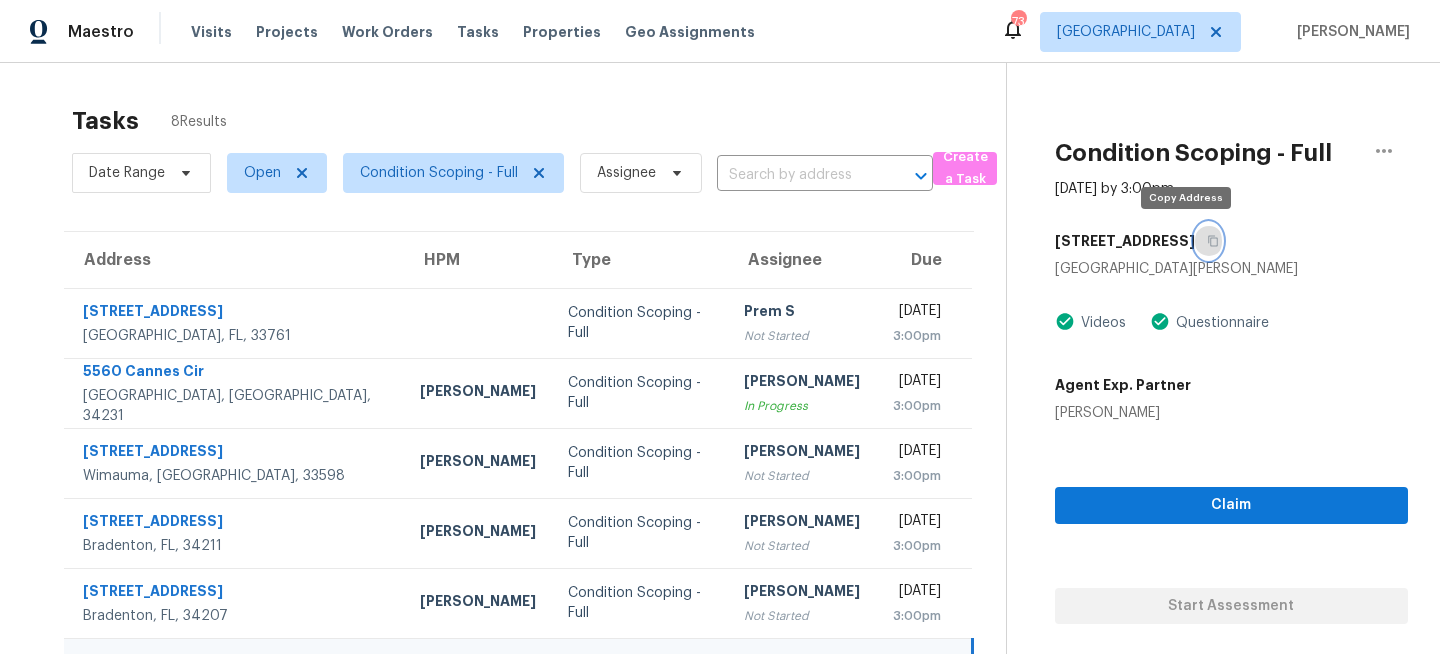 click 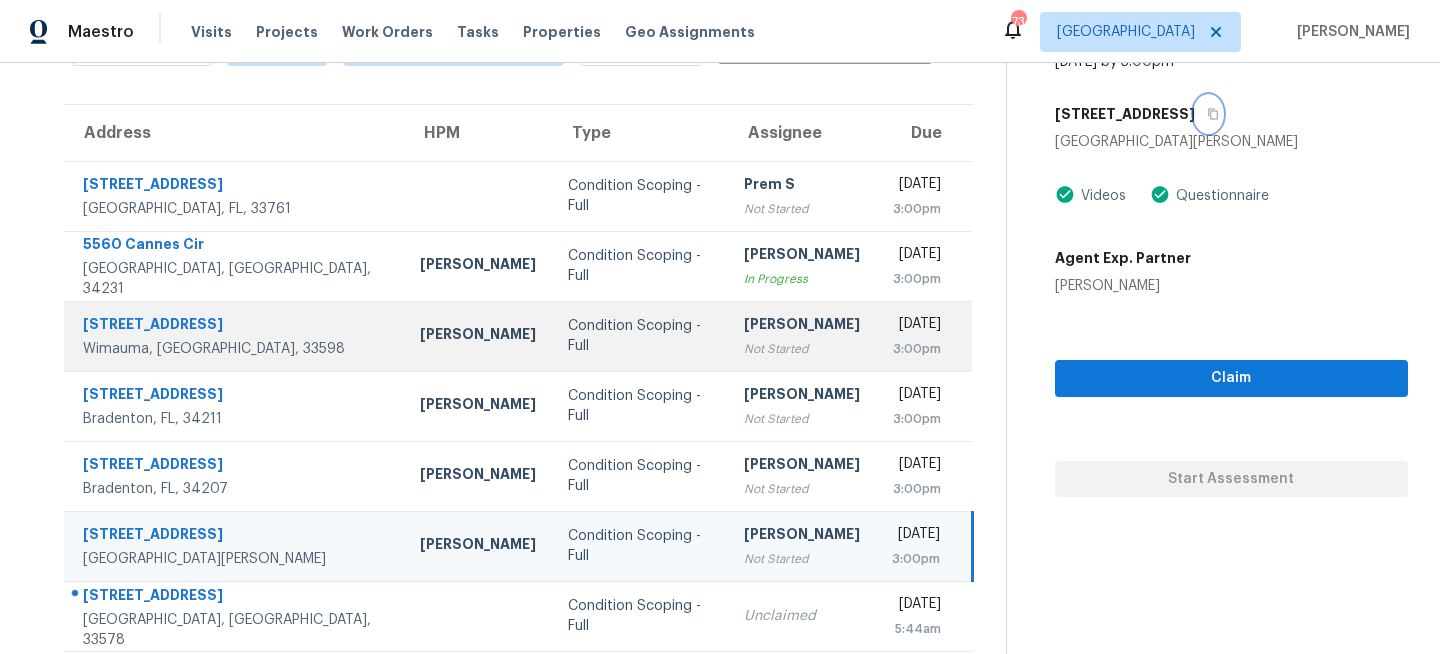 scroll, scrollTop: 210, scrollLeft: 0, axis: vertical 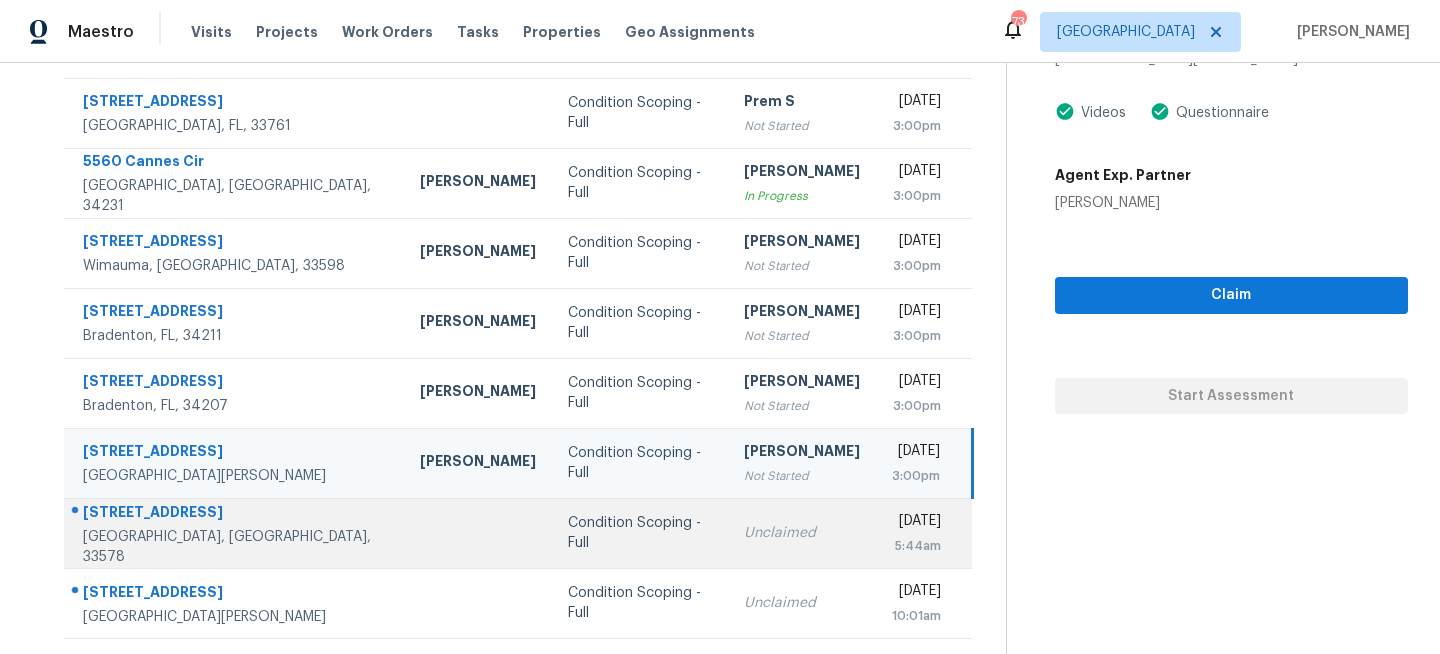 click on "Condition Scoping - Full" at bounding box center (640, 533) 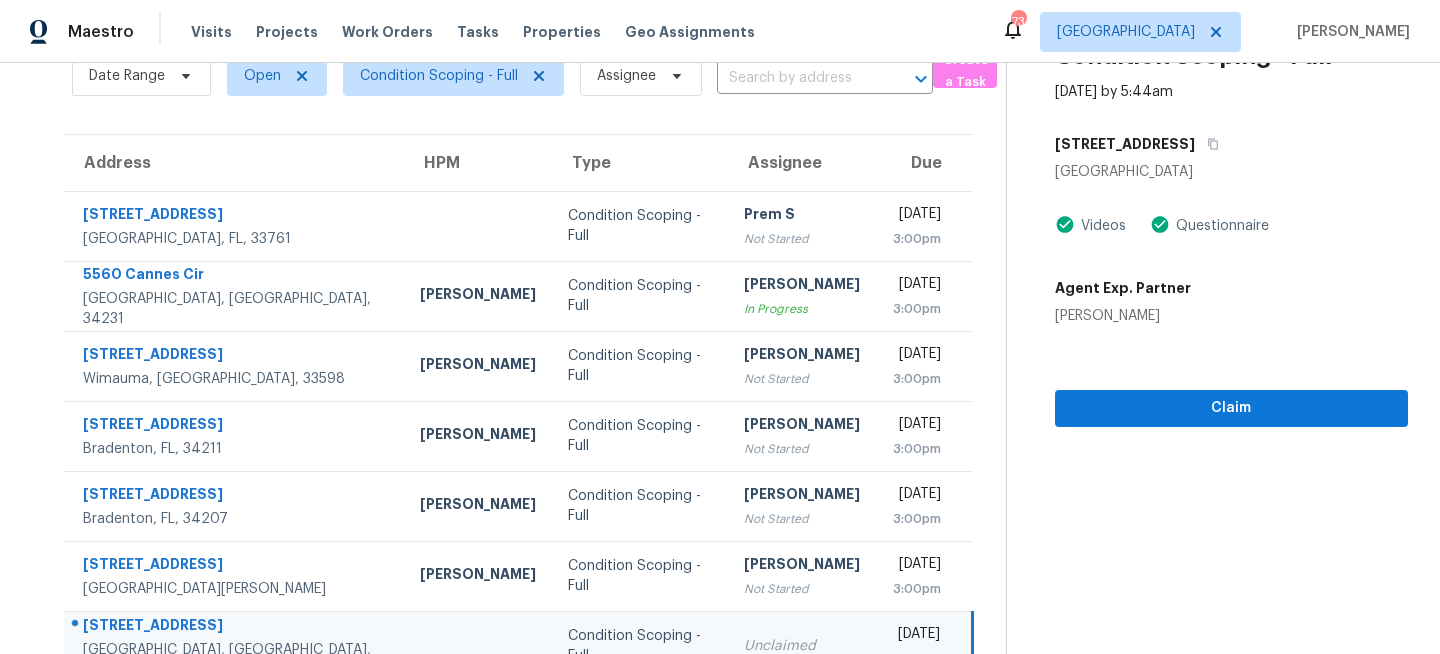 scroll, scrollTop: 68, scrollLeft: 0, axis: vertical 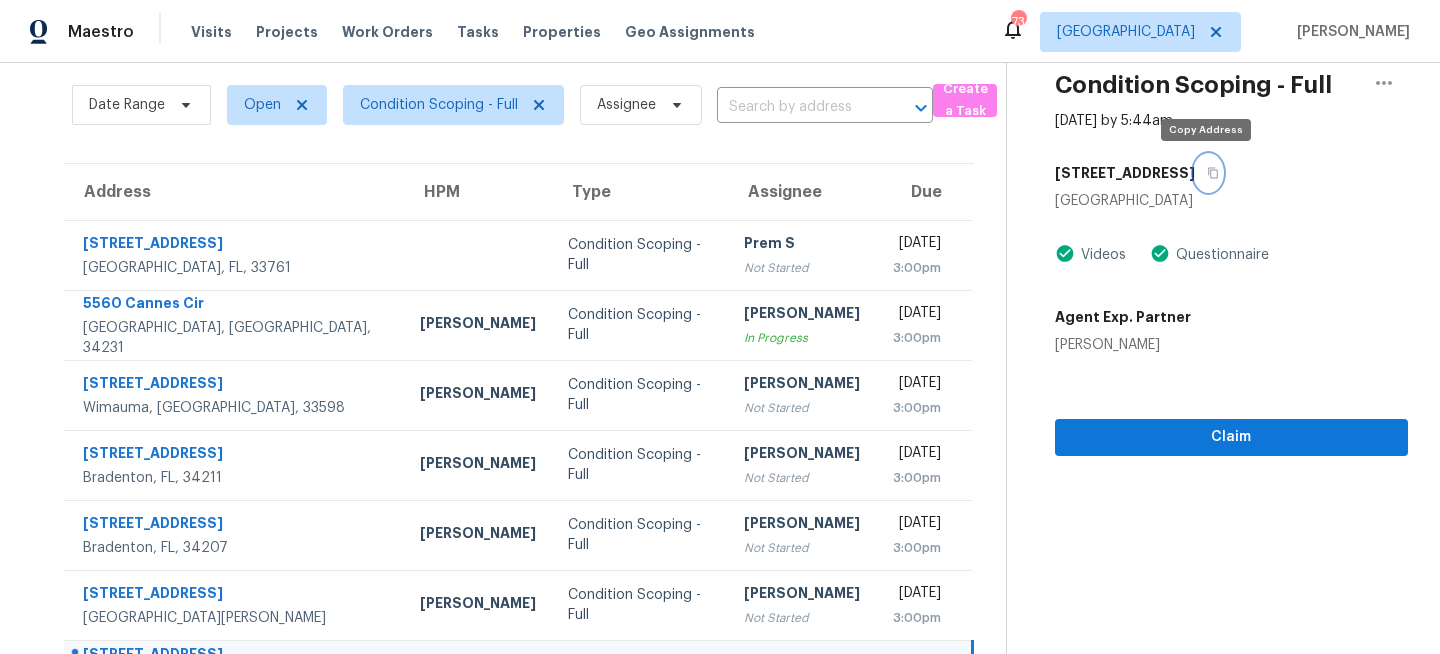 click 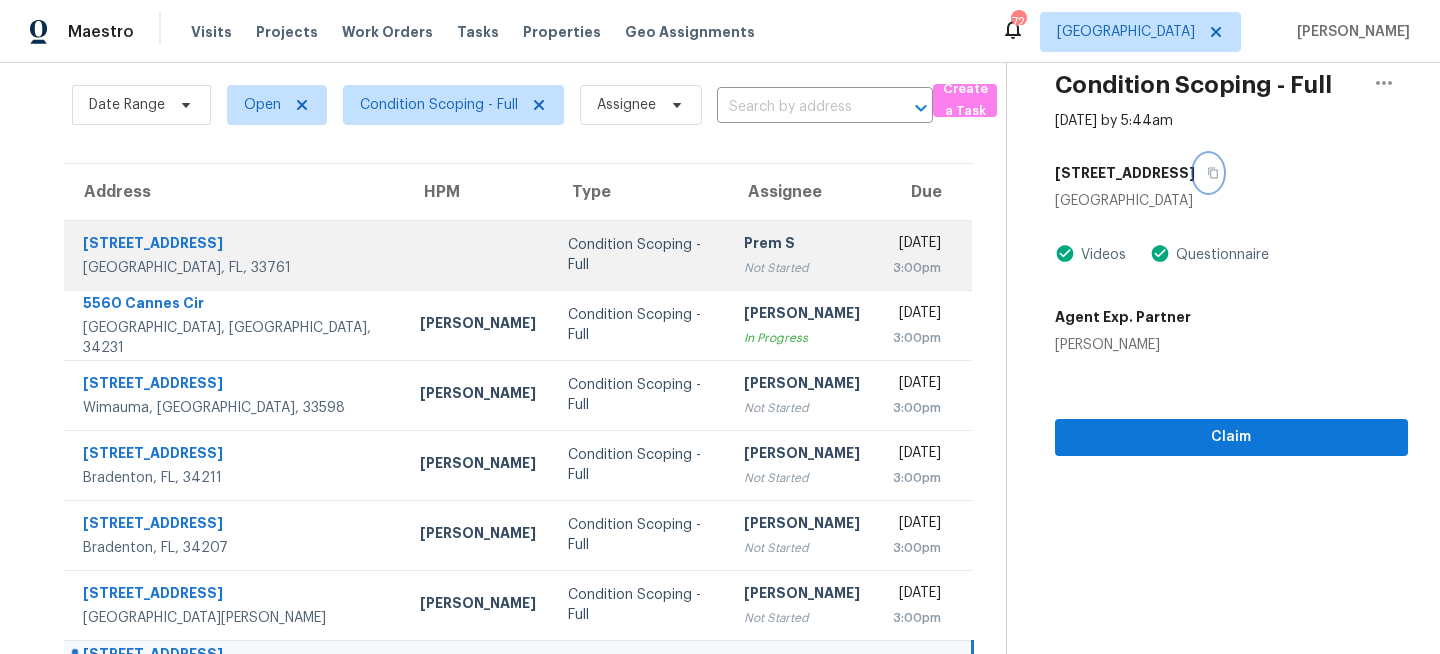 scroll, scrollTop: 210, scrollLeft: 0, axis: vertical 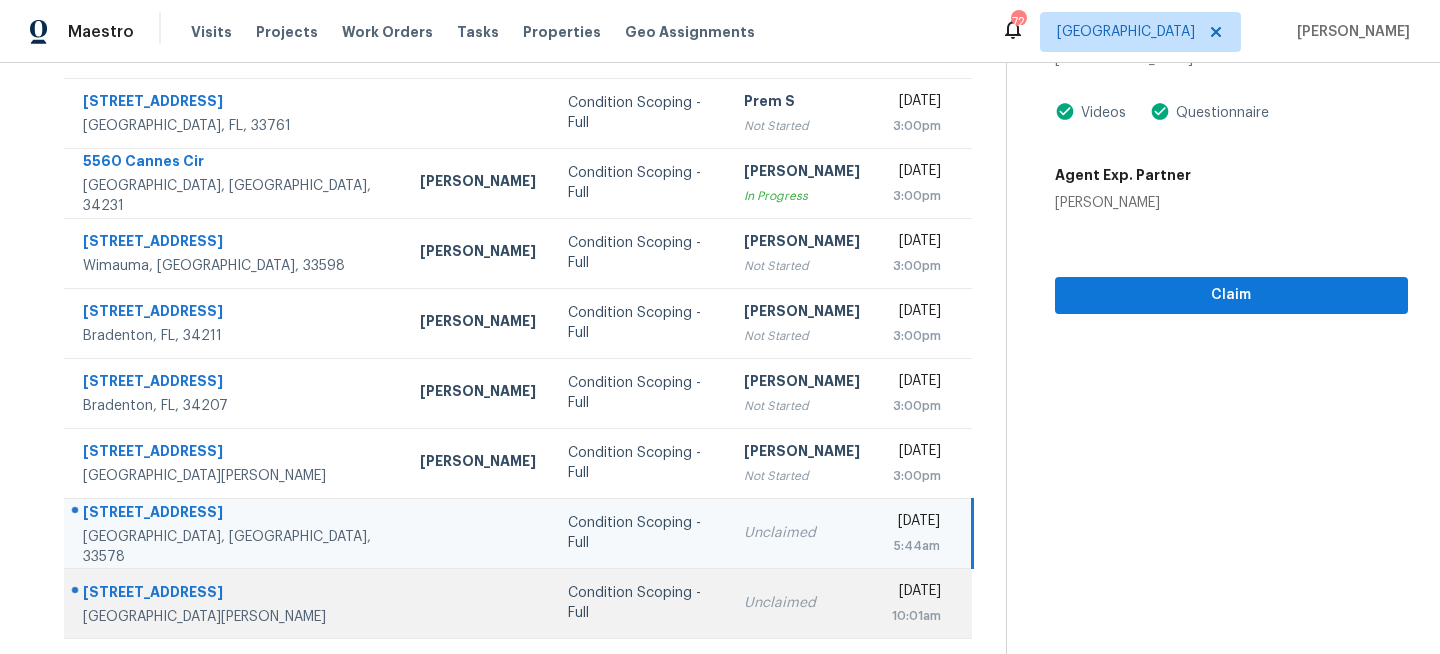 click on "Condition Scoping - Full" at bounding box center (640, 603) 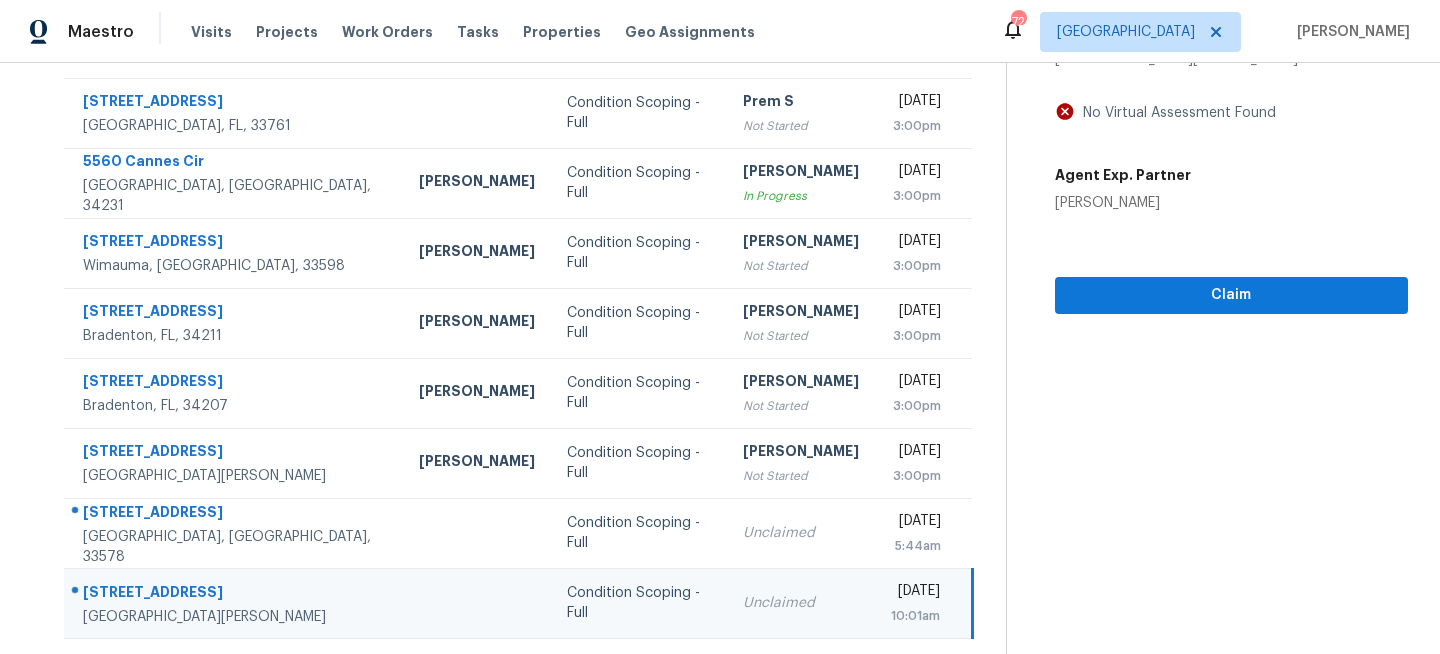 scroll, scrollTop: 0, scrollLeft: 0, axis: both 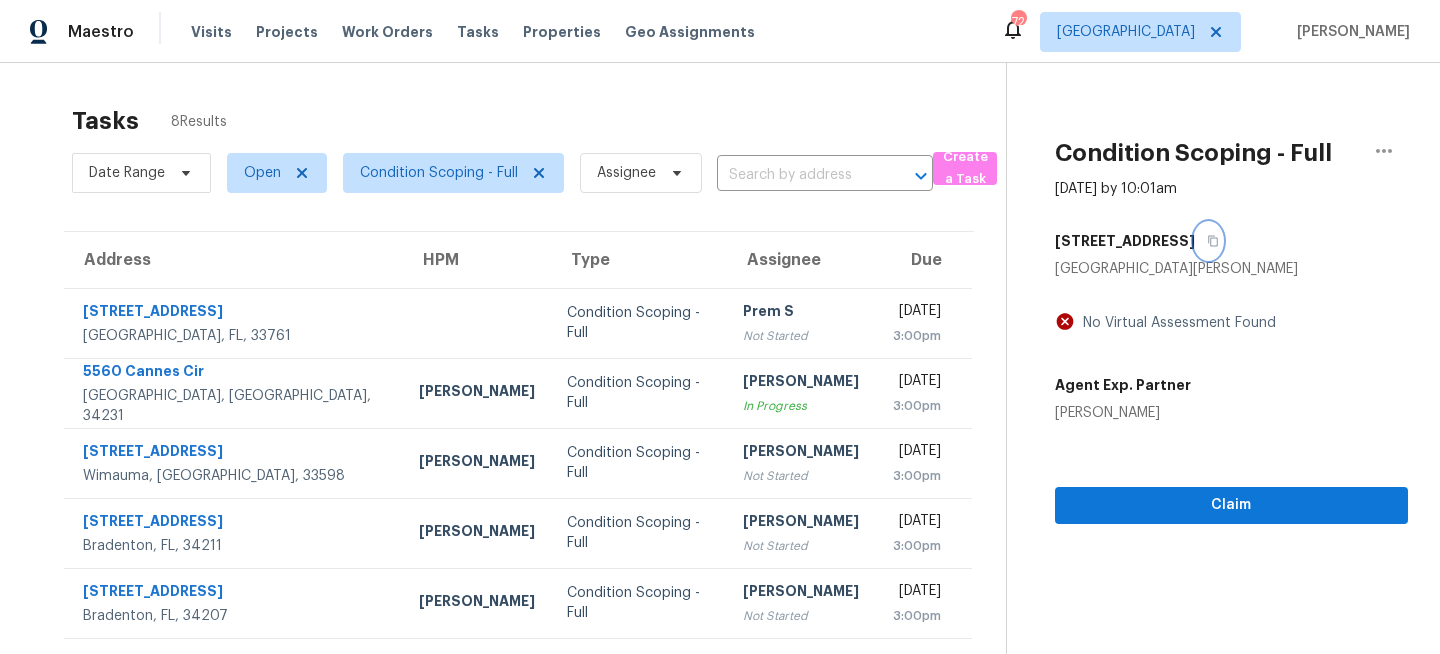 click 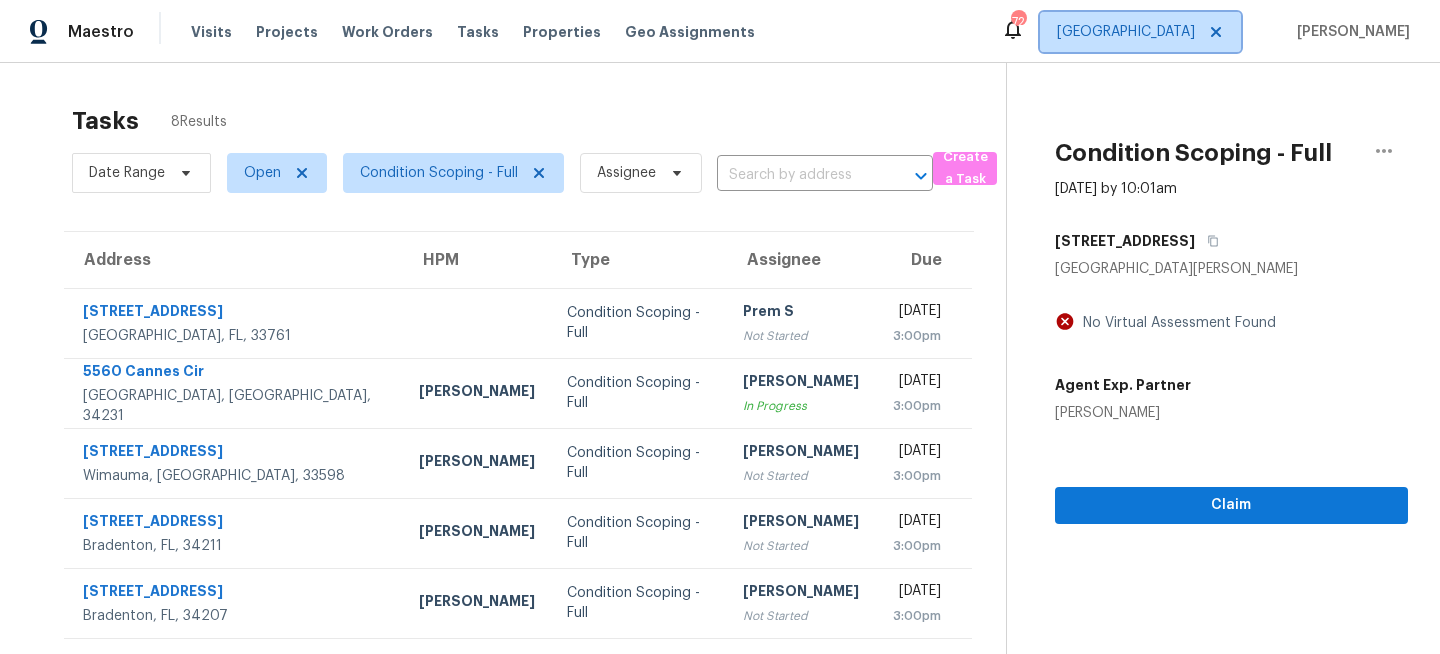 click on "[GEOGRAPHIC_DATA]" at bounding box center (1126, 32) 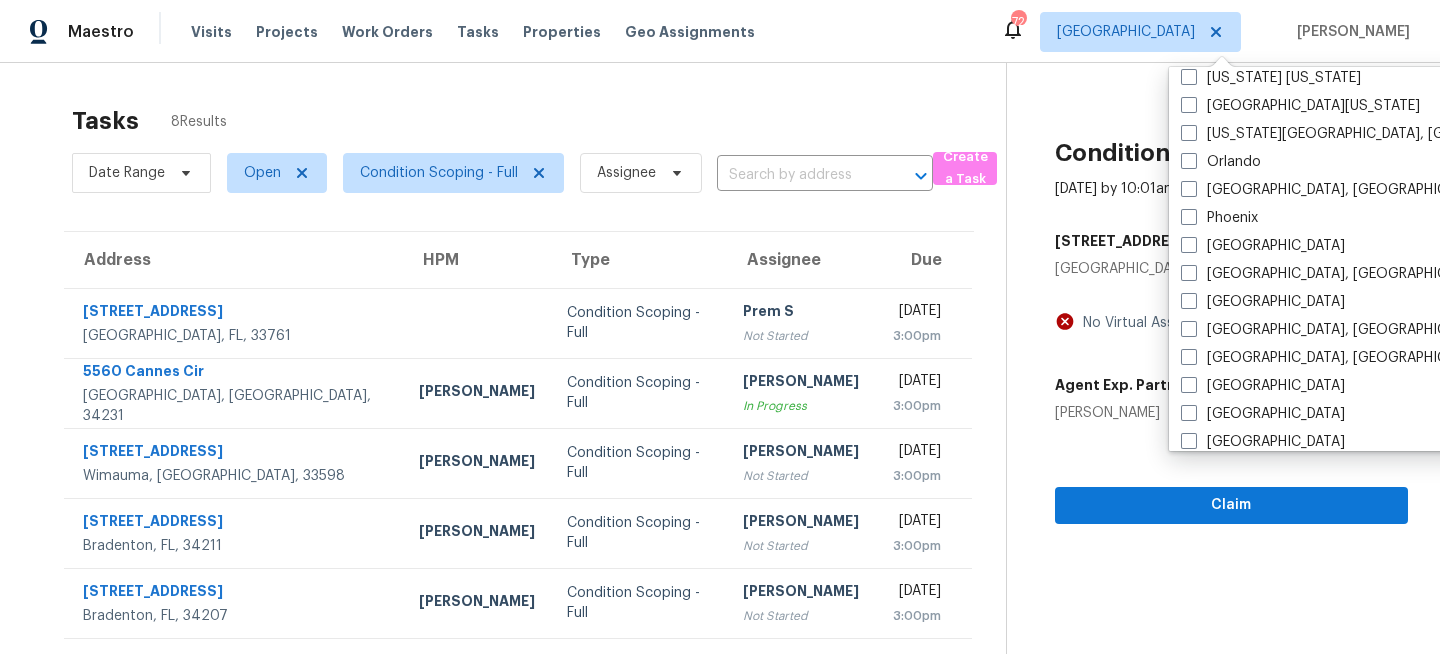 scroll, scrollTop: 1082, scrollLeft: 0, axis: vertical 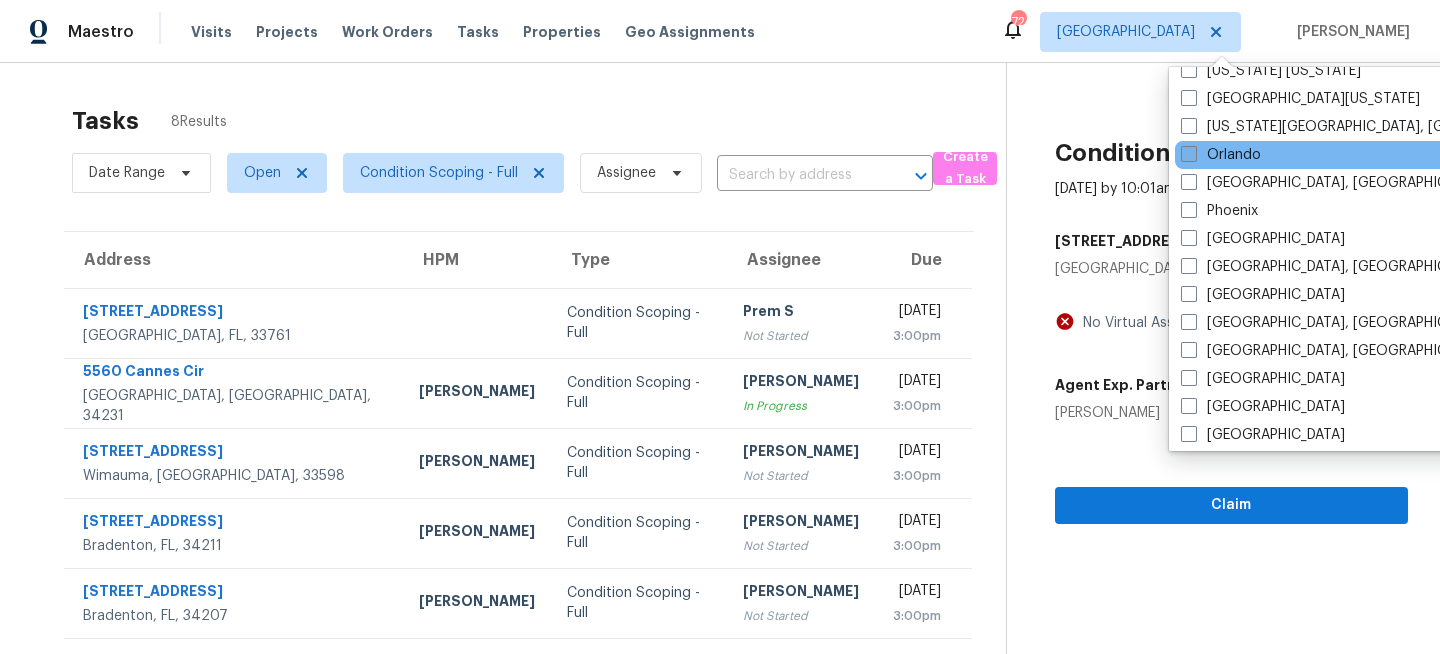 click on "Orlando" at bounding box center (1221, 155) 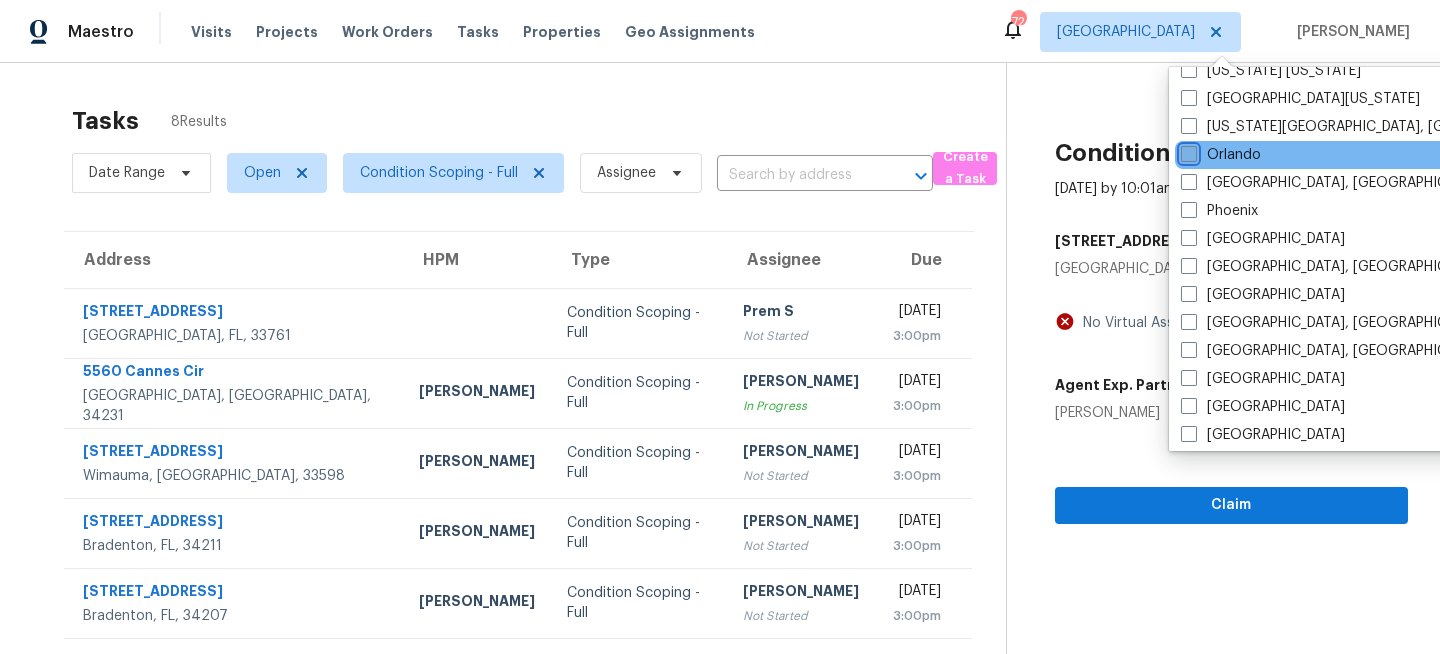 click on "Orlando" at bounding box center [1187, 151] 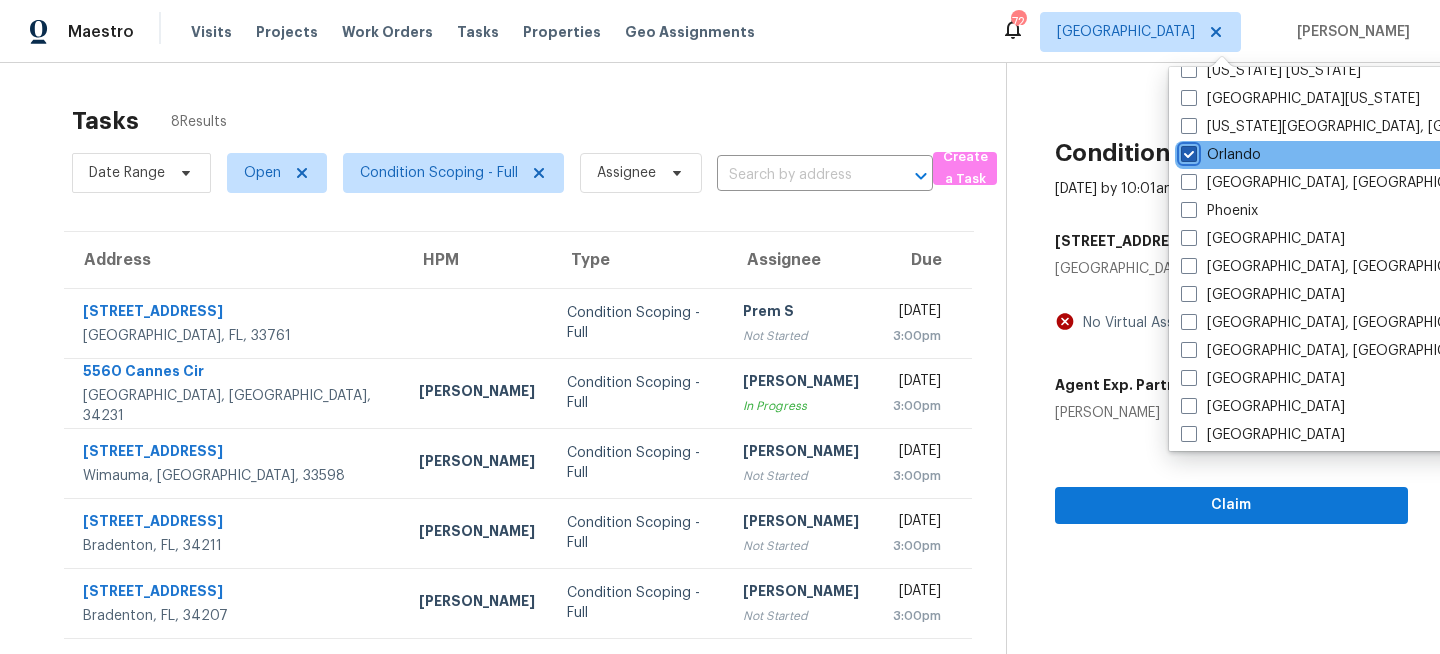 checkbox on "true" 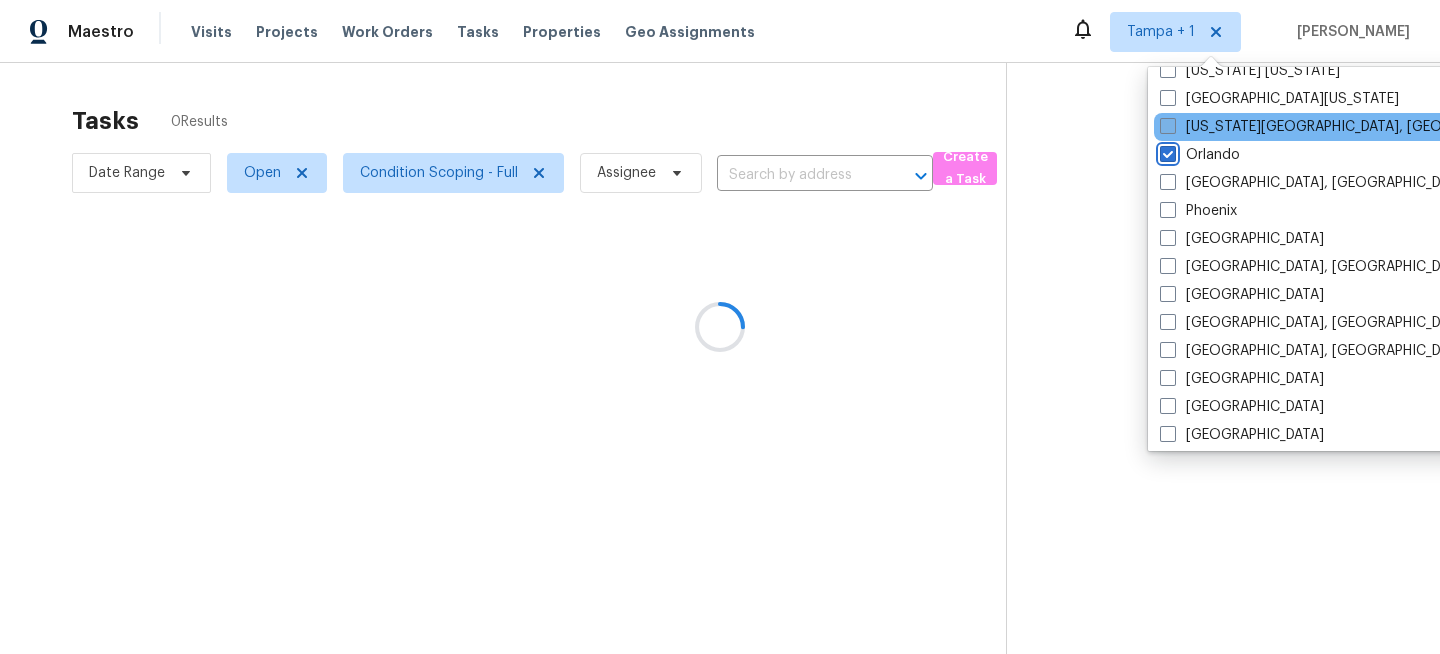 scroll, scrollTop: 0, scrollLeft: 0, axis: both 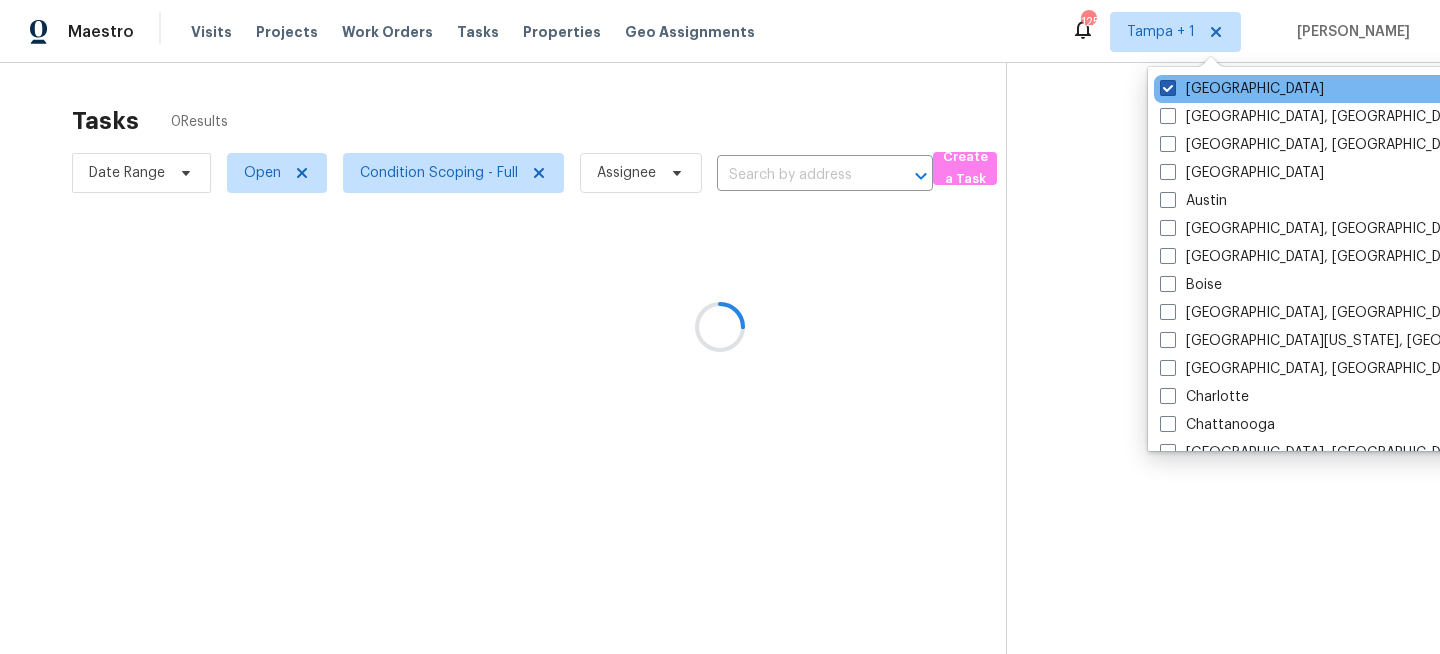 click on "[GEOGRAPHIC_DATA]" at bounding box center (1242, 89) 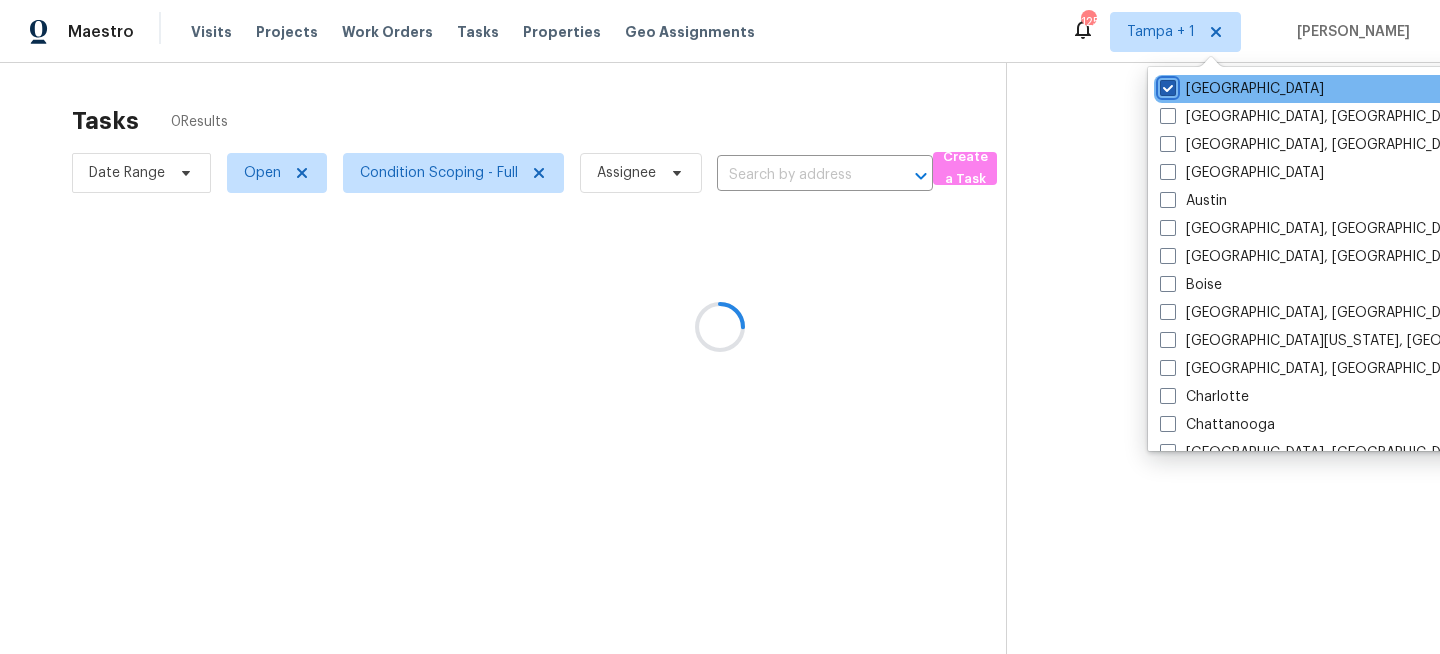 click on "[GEOGRAPHIC_DATA]" at bounding box center (1166, 85) 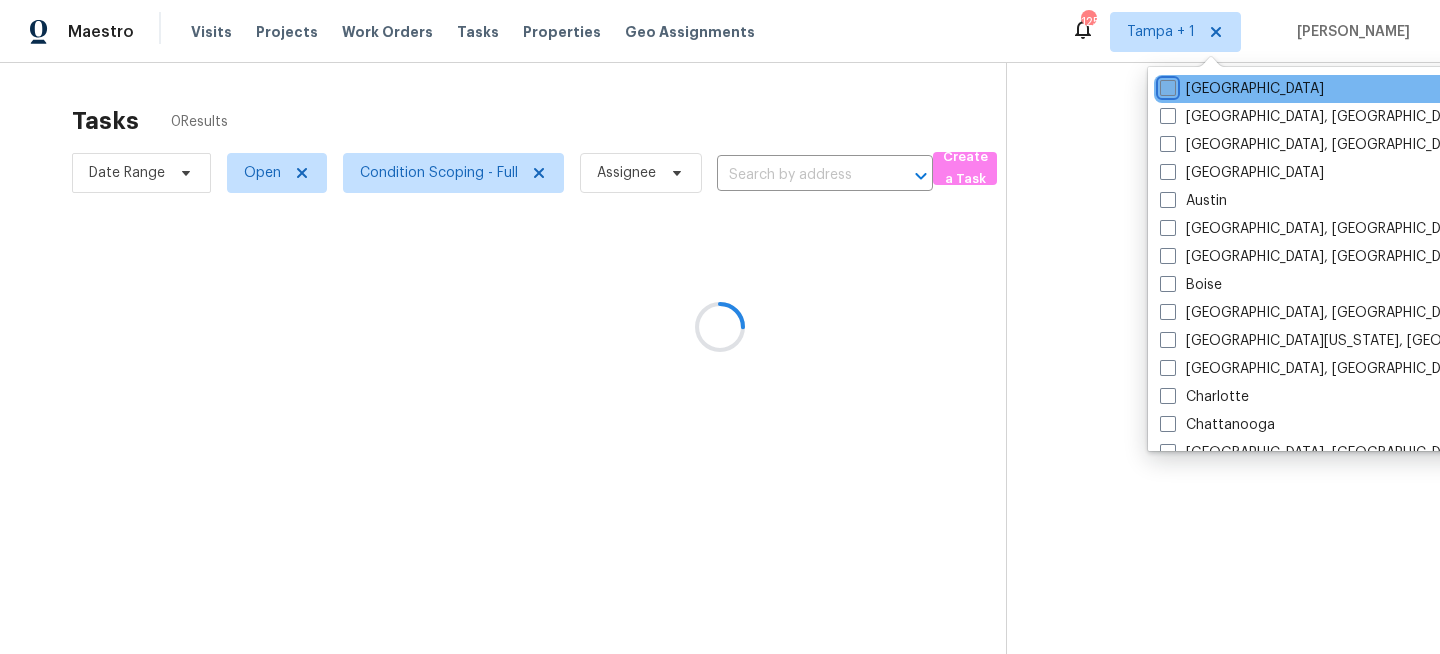 checkbox on "false" 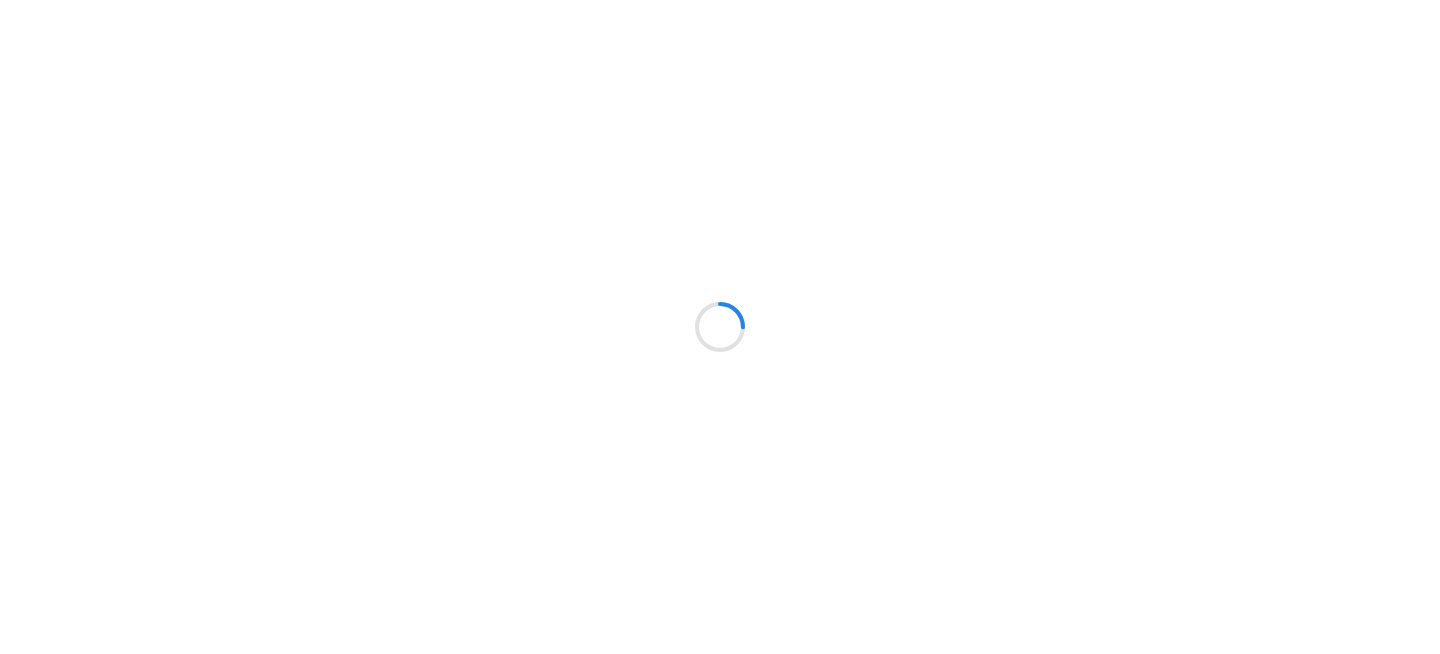 scroll, scrollTop: 0, scrollLeft: 0, axis: both 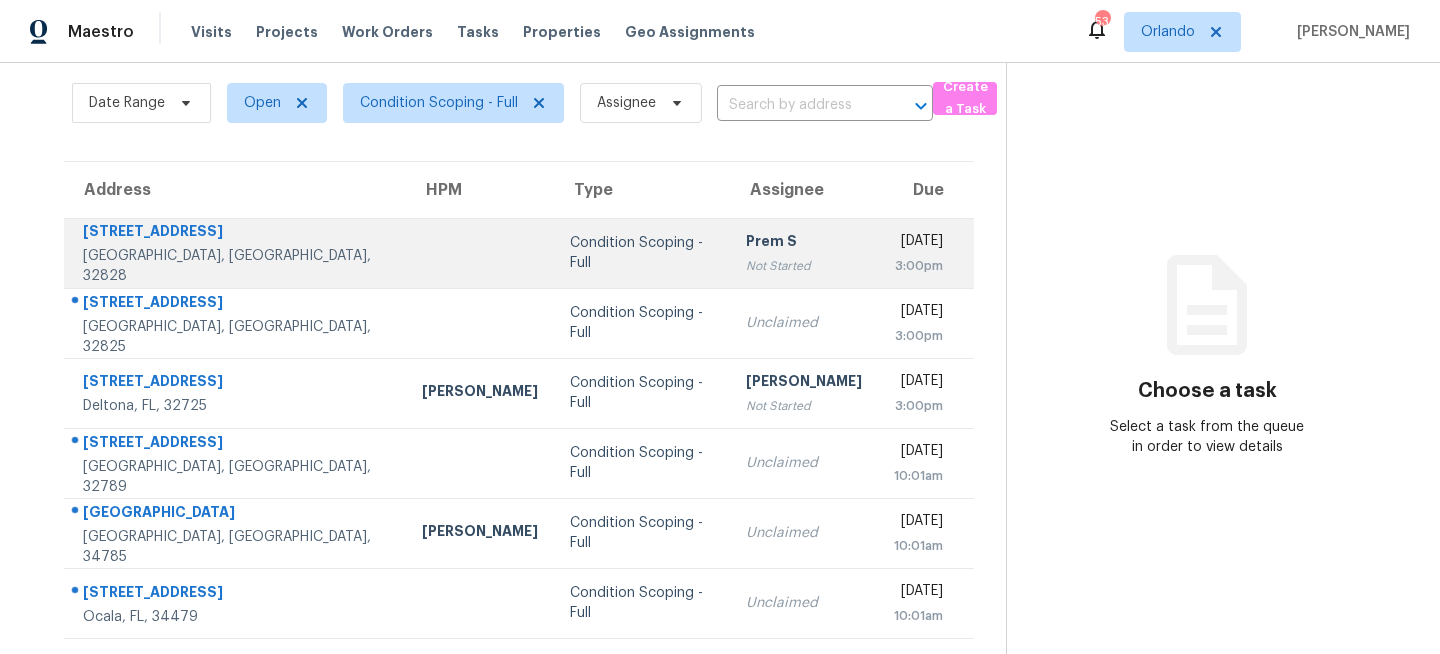click on "Condition Scoping - Full" at bounding box center (642, 253) 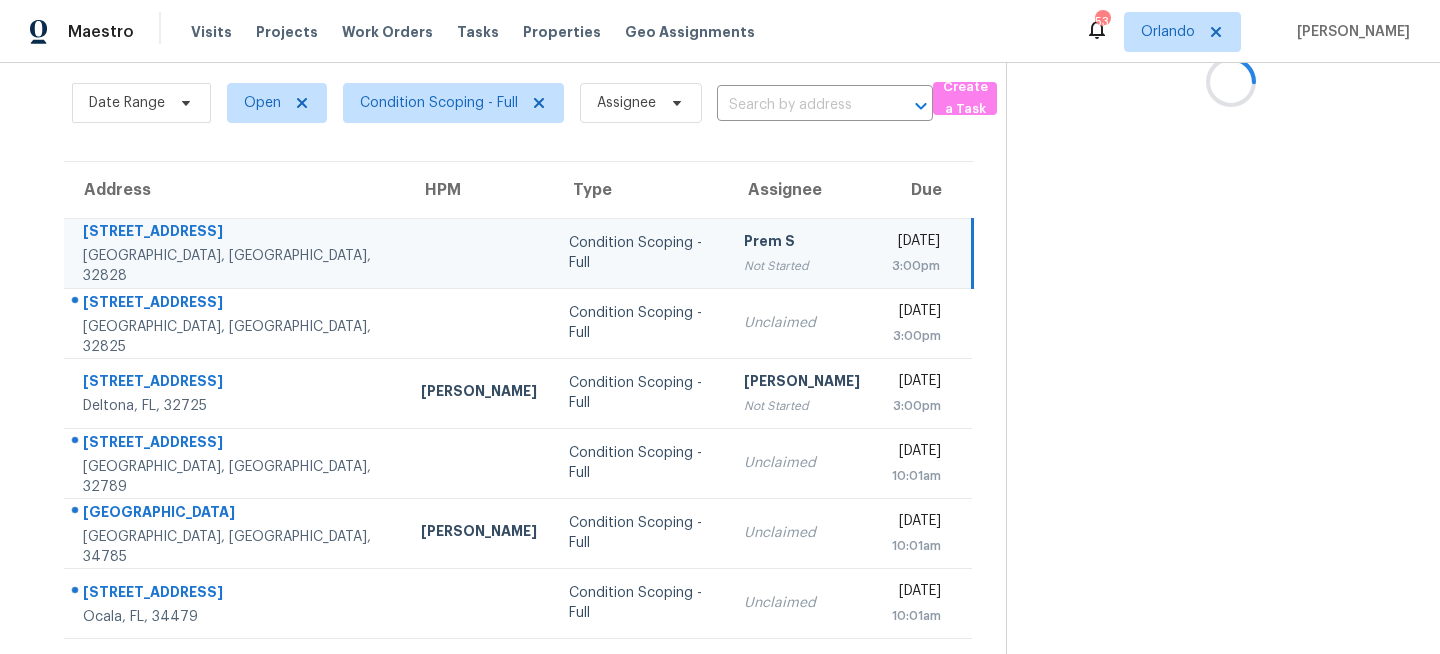 scroll, scrollTop: 0, scrollLeft: 0, axis: both 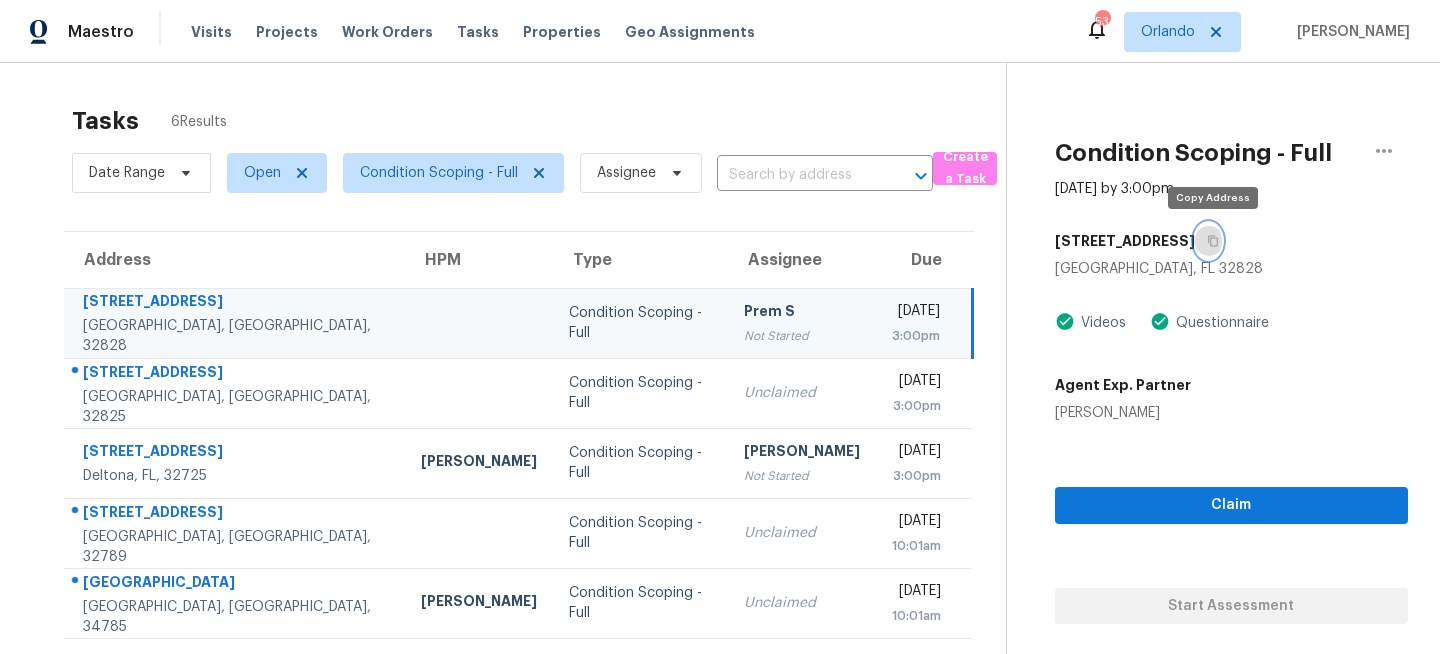 click 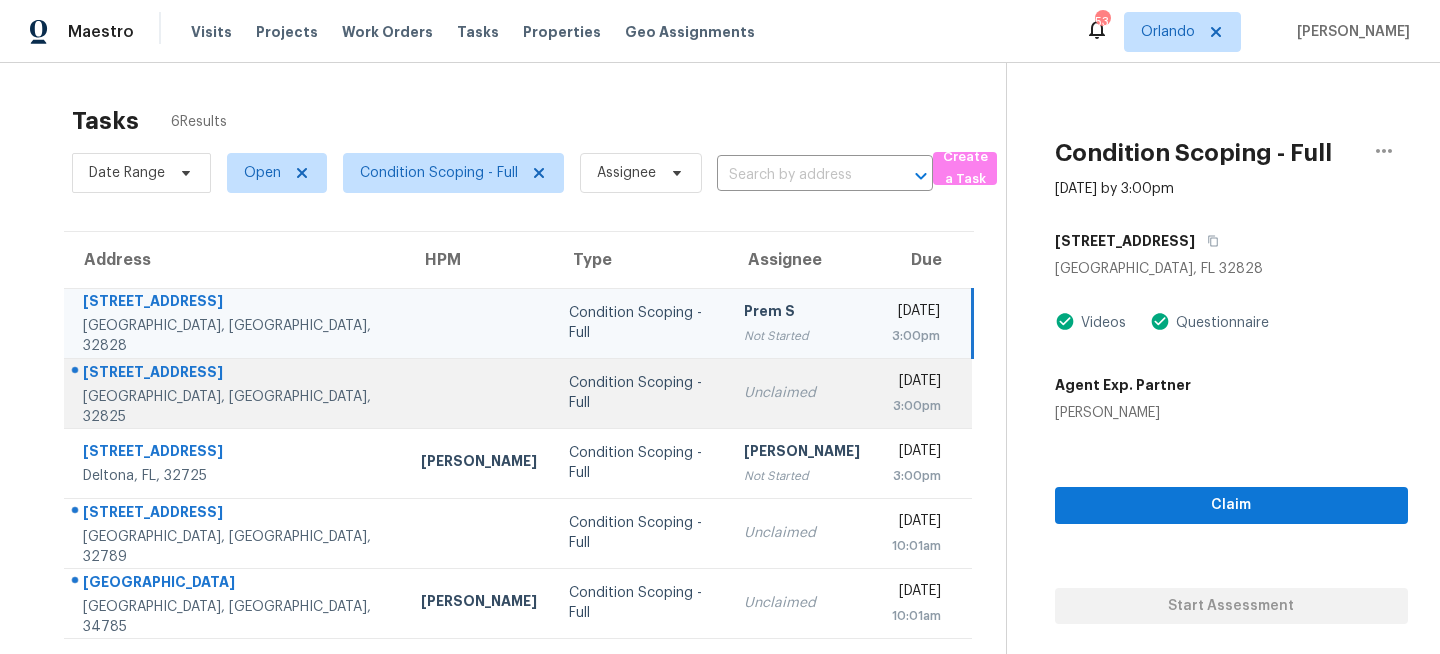 click on "Condition Scoping - Full" at bounding box center [640, 393] 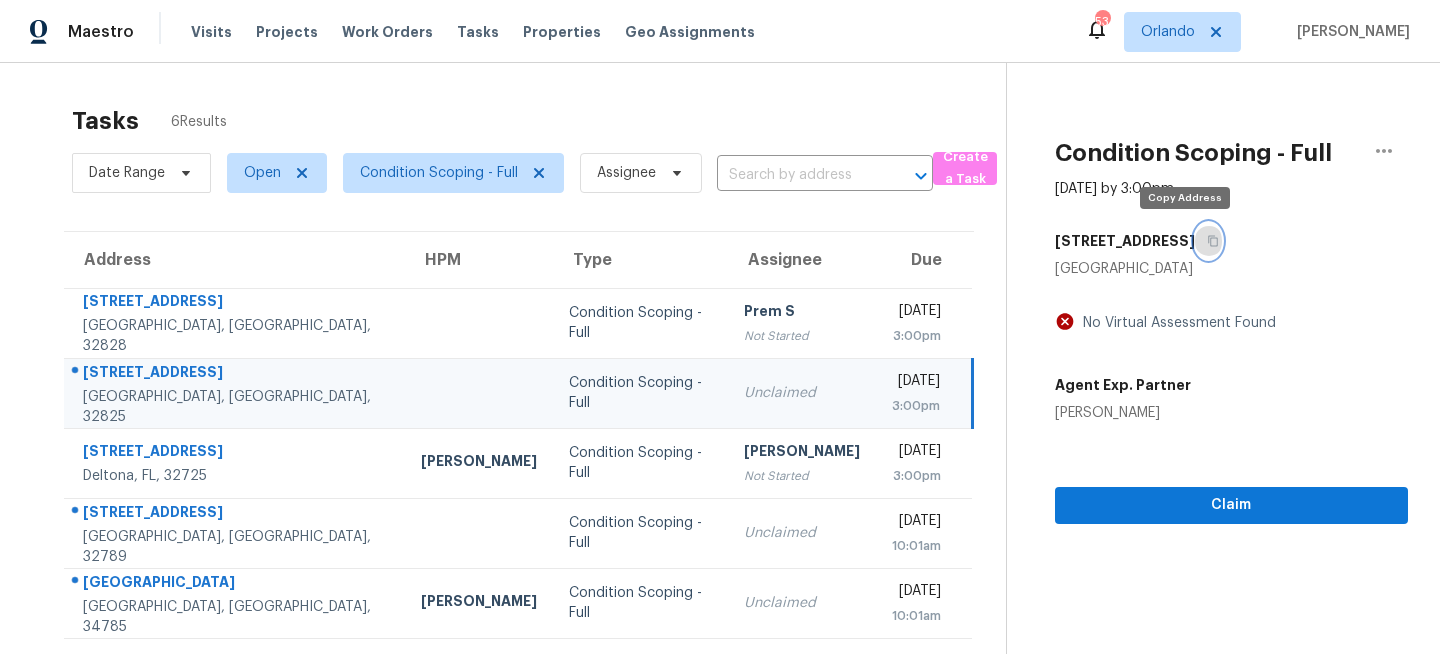 click 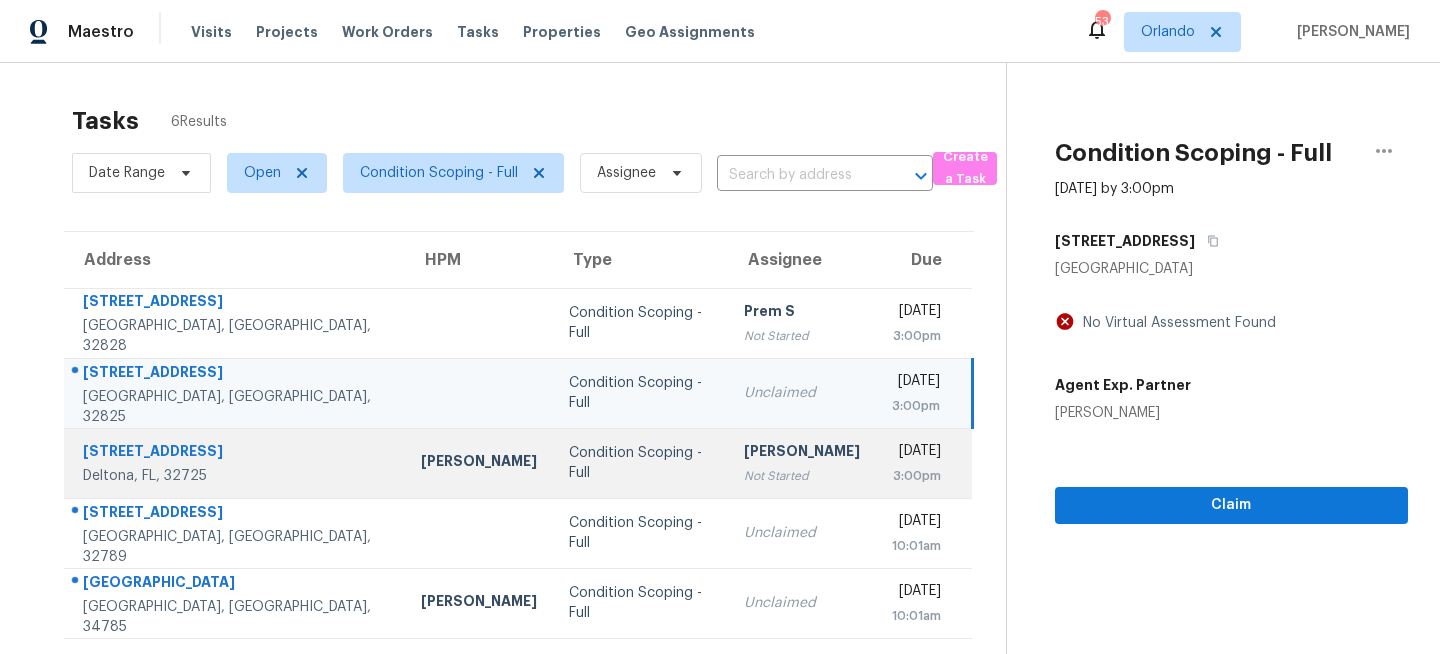 click on "Condition Scoping - Full" at bounding box center [640, 463] 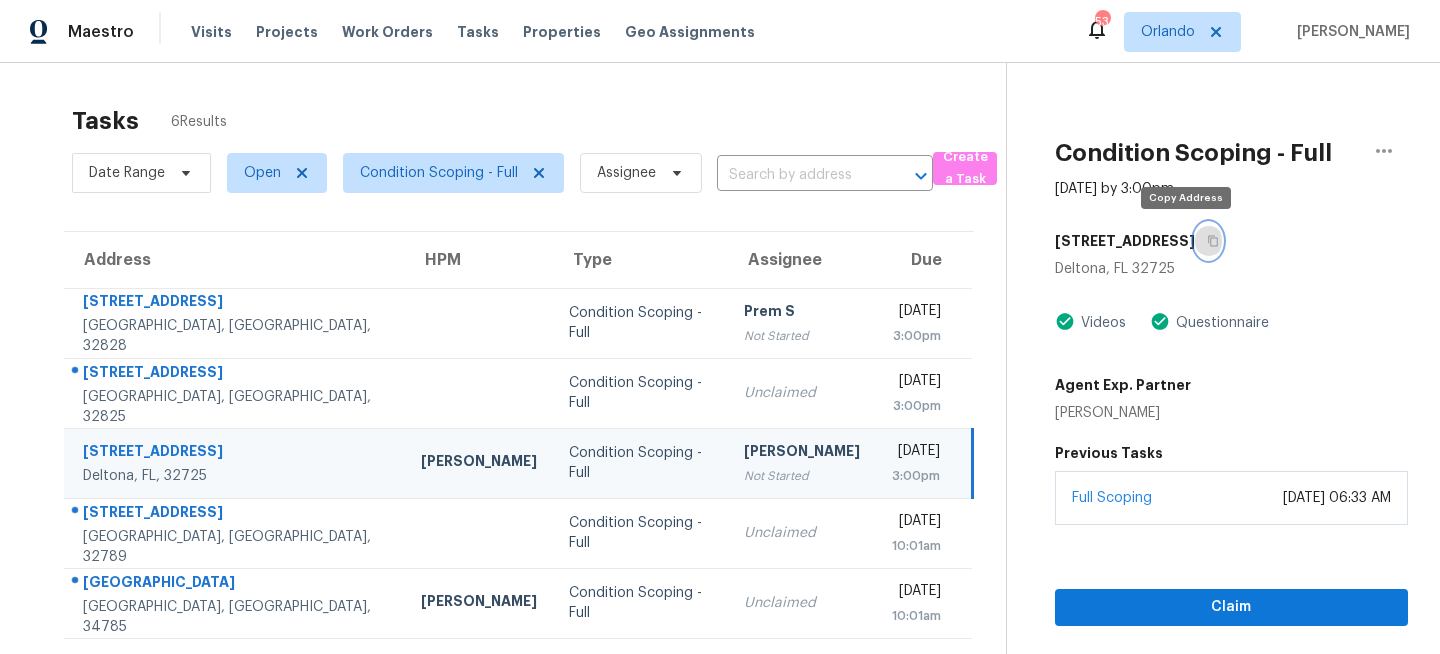 click 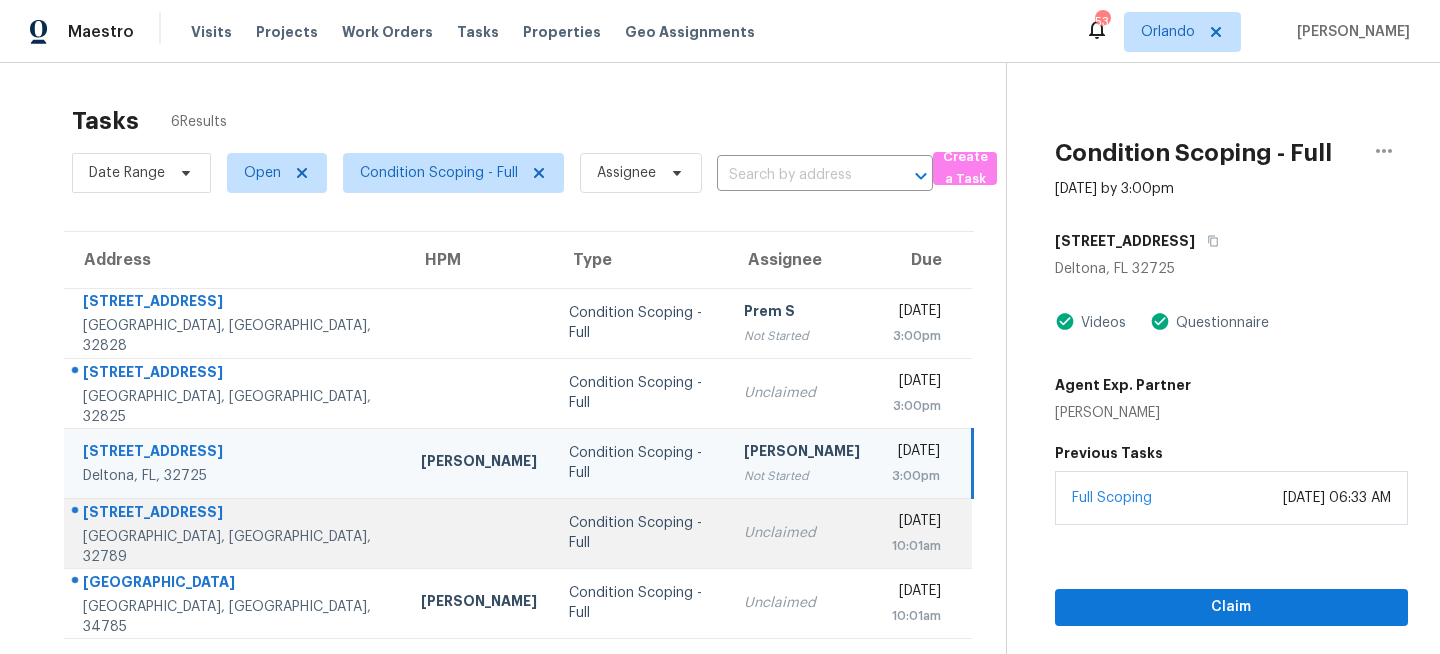 click on "Condition Scoping - Full" at bounding box center [640, 533] 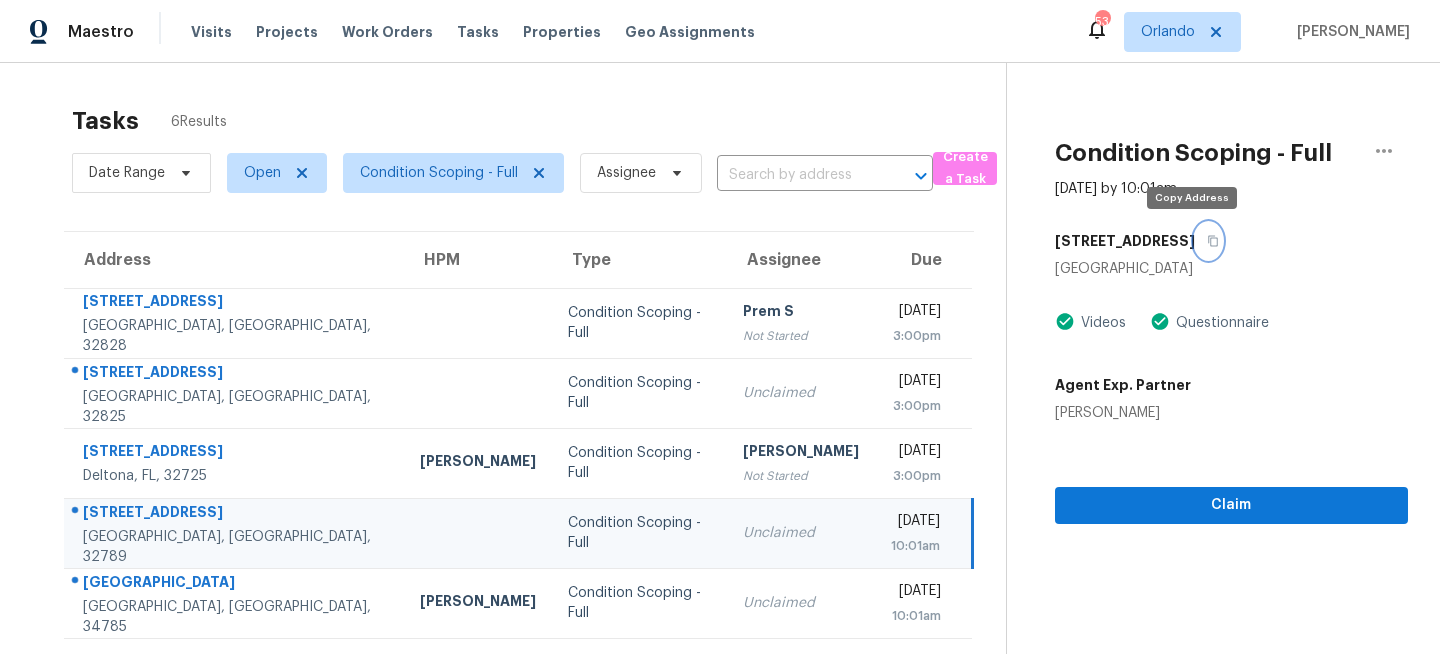 click 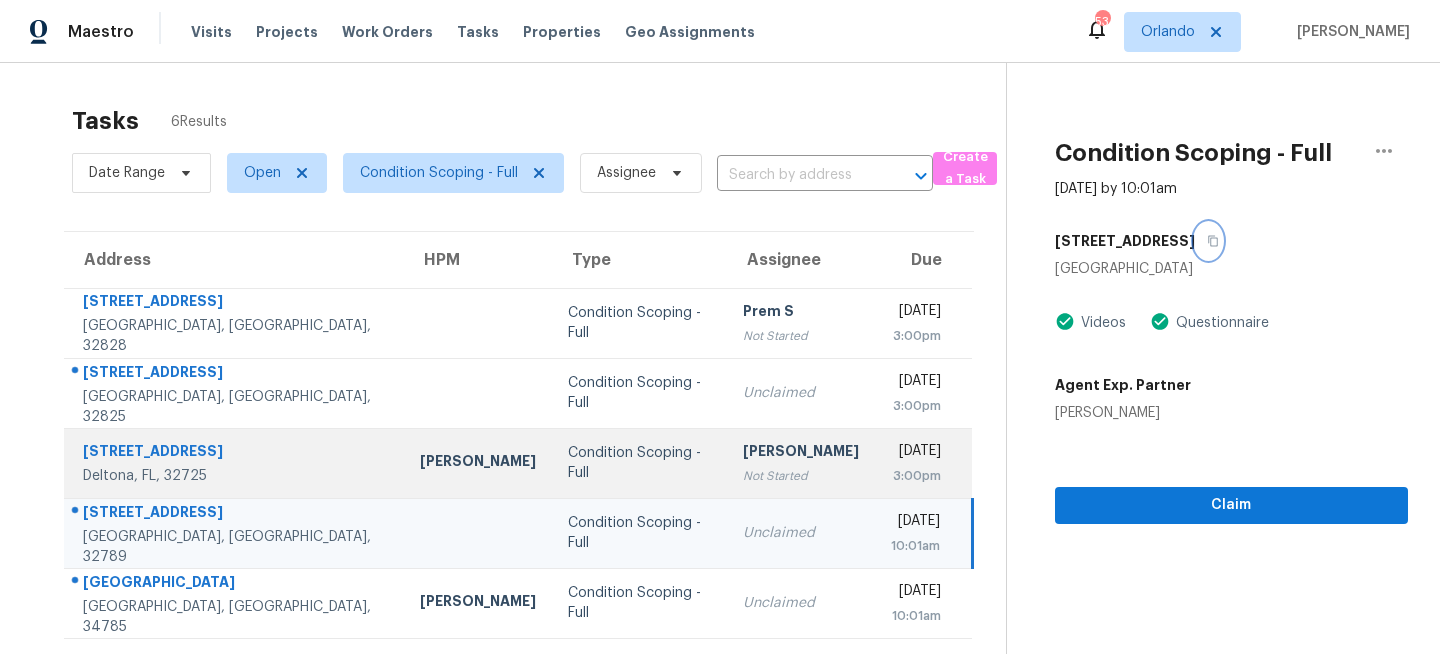 scroll, scrollTop: 70, scrollLeft: 0, axis: vertical 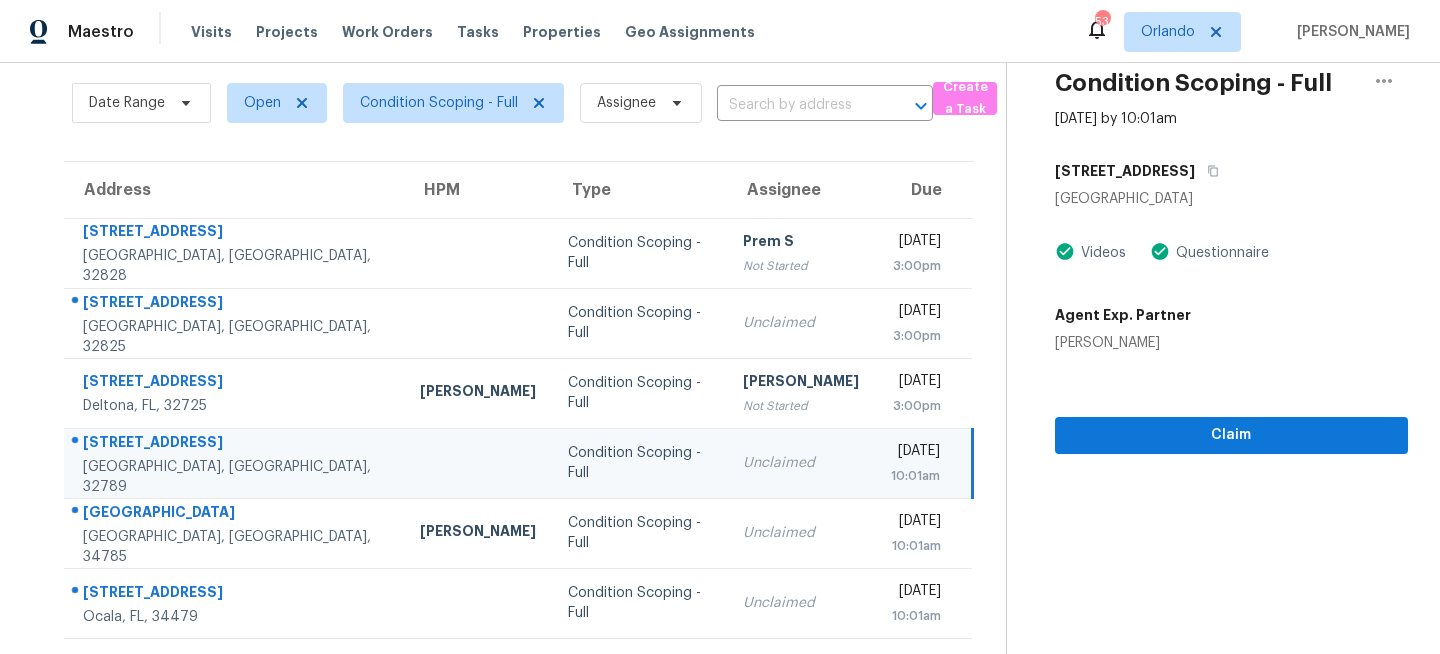click on "Unclaimed" at bounding box center [801, 463] 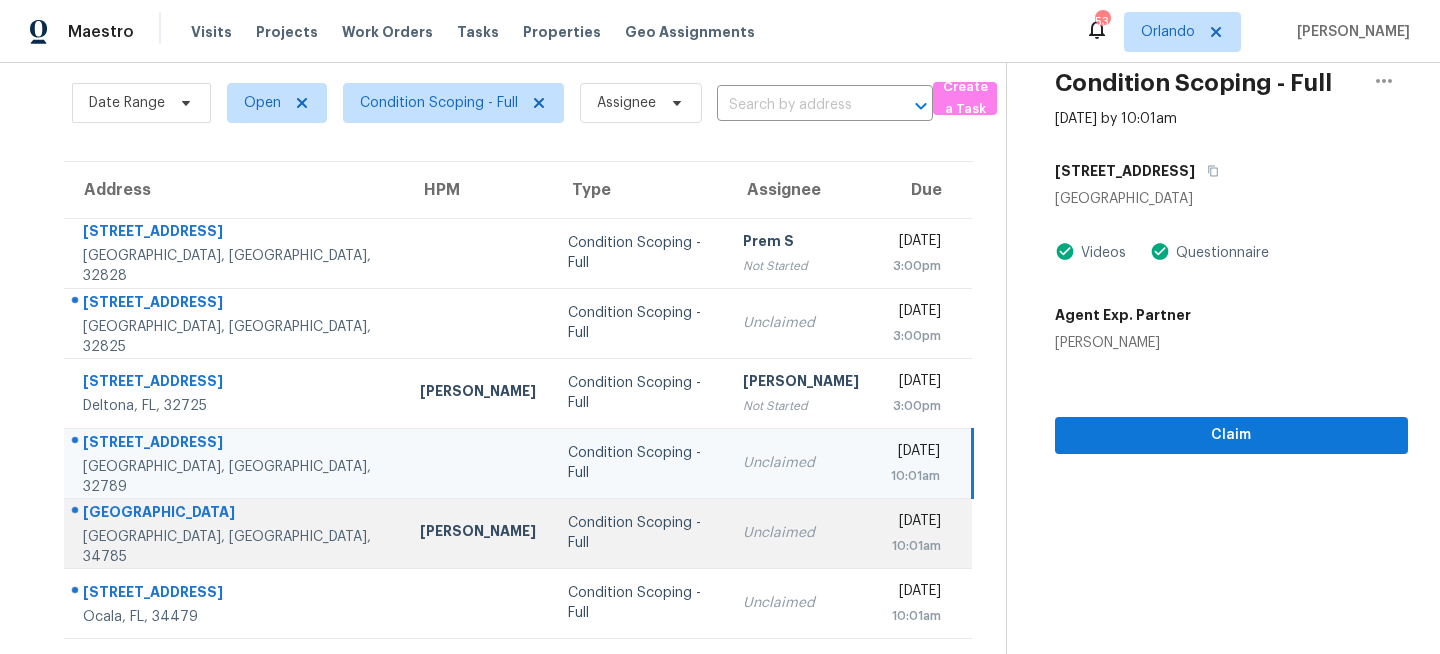click on "Unclaimed" at bounding box center (801, 533) 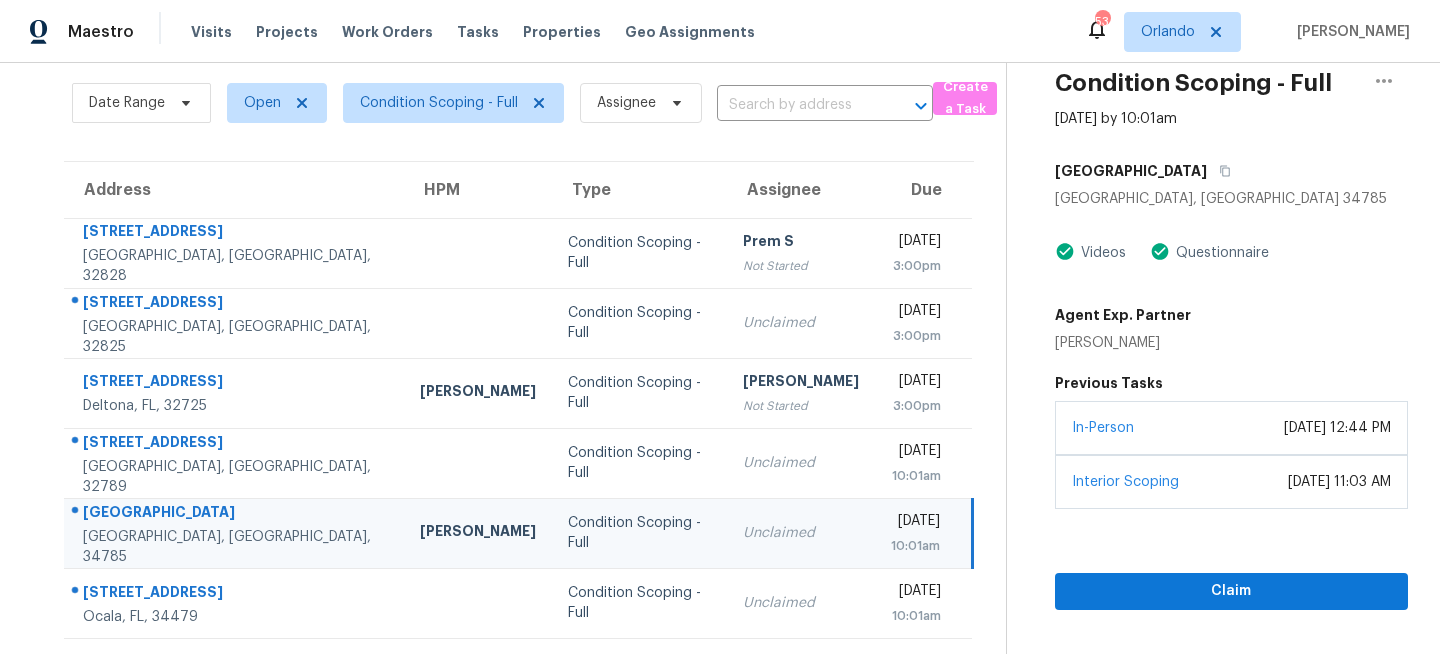 click on "21202 Sandalwood Dr" at bounding box center [1231, 171] 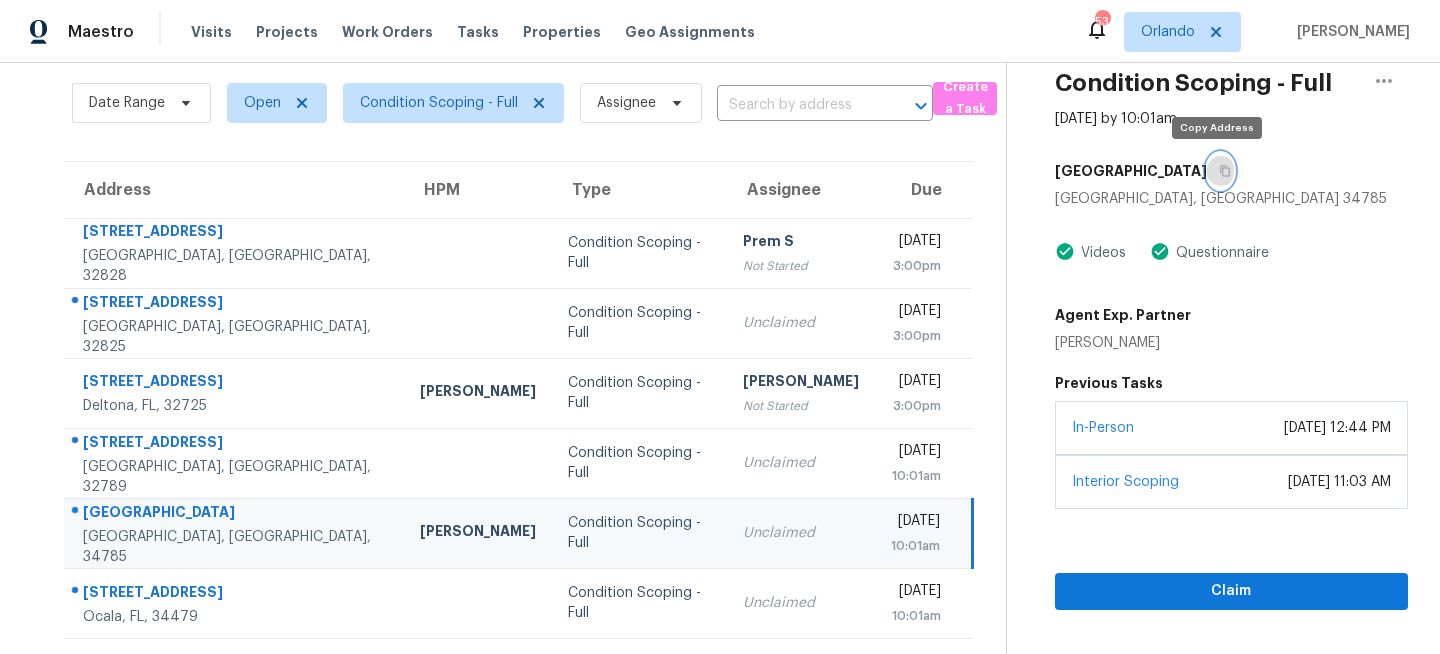 click at bounding box center (1220, 171) 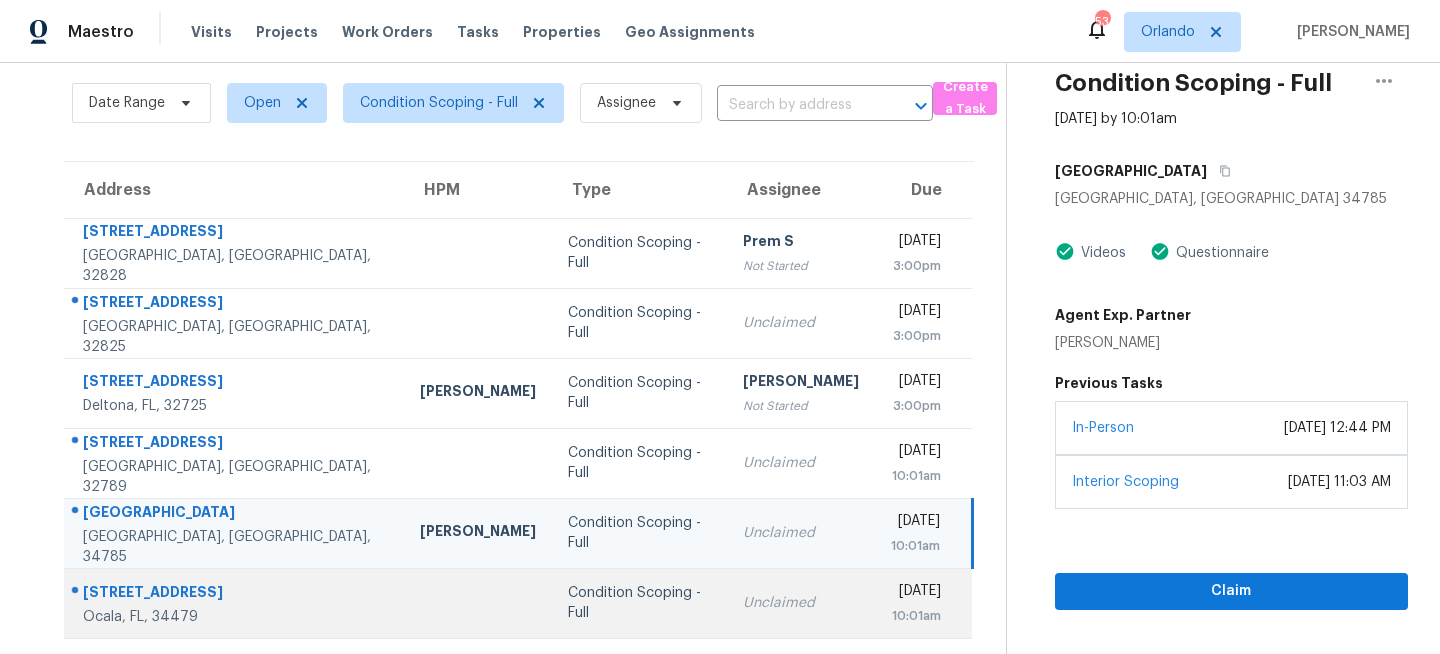 click on "Condition Scoping - Full" at bounding box center (639, 603) 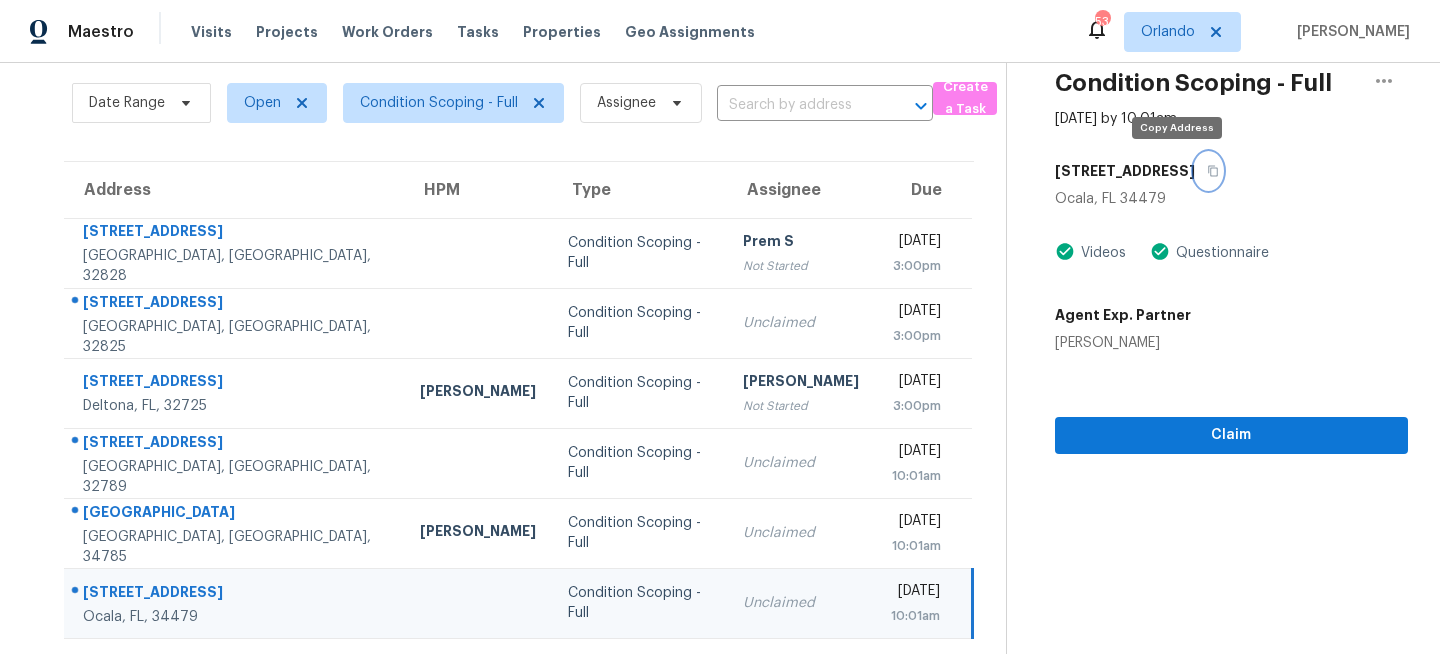 click 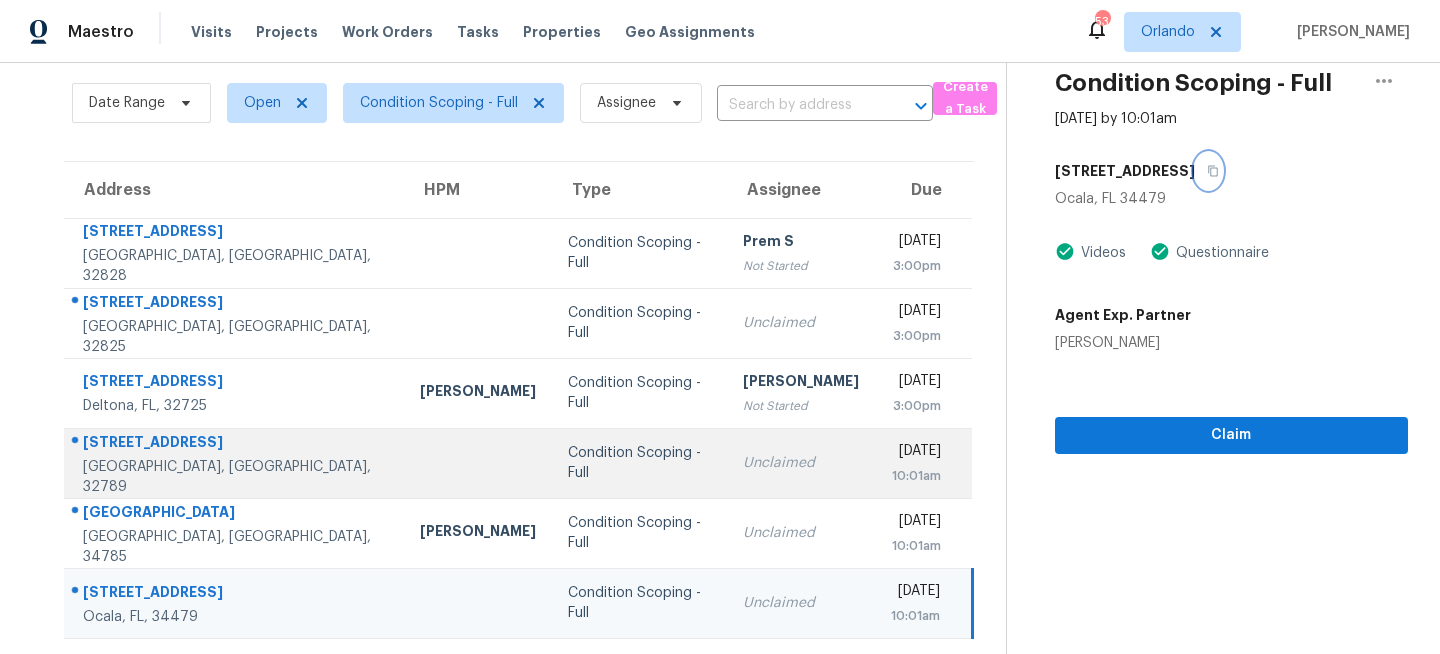 scroll, scrollTop: 0, scrollLeft: 0, axis: both 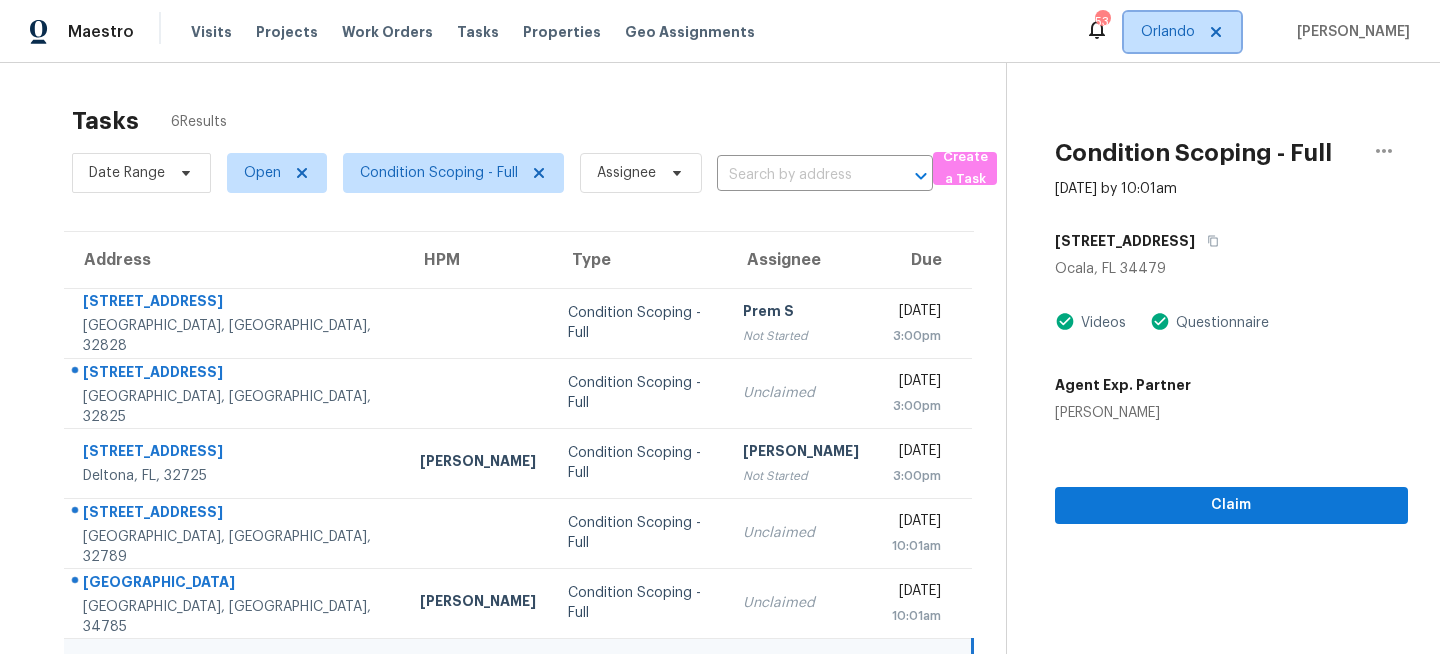 click on "Orlando" at bounding box center [1168, 32] 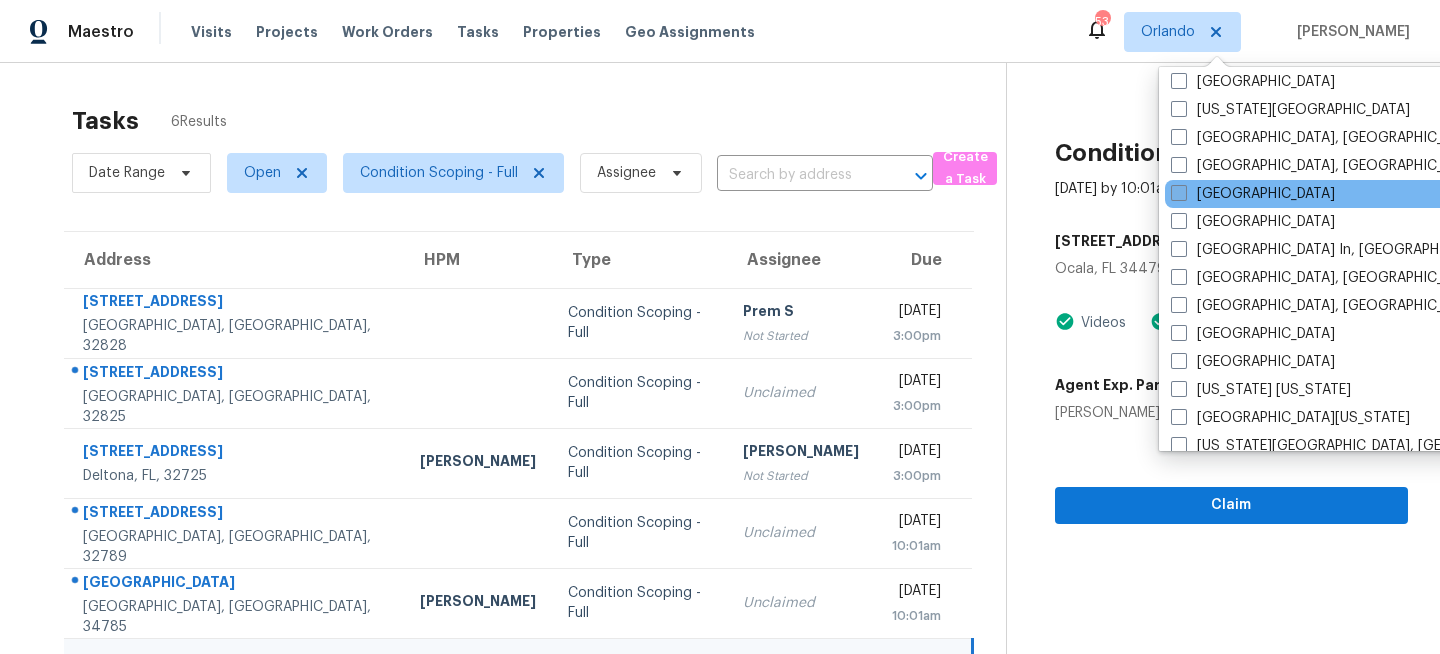 scroll, scrollTop: 852, scrollLeft: 0, axis: vertical 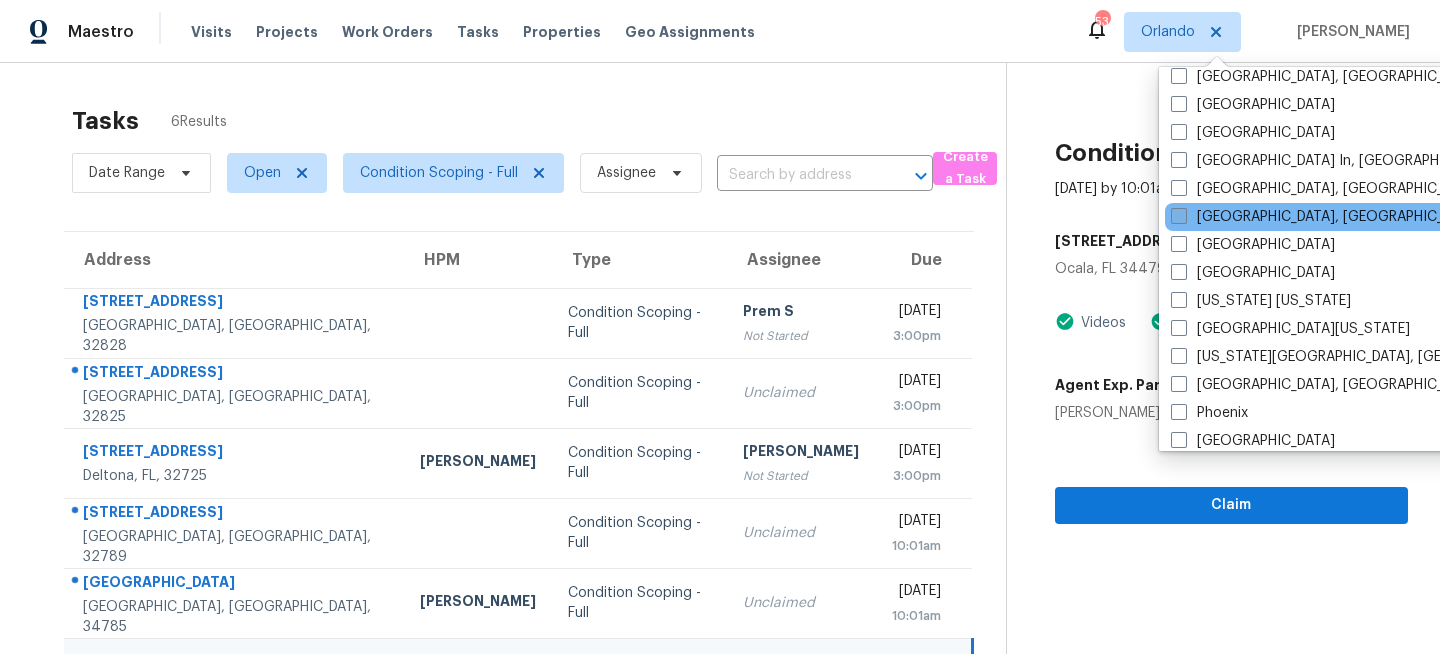 click on "[GEOGRAPHIC_DATA], [GEOGRAPHIC_DATA]" at bounding box center [1326, 217] 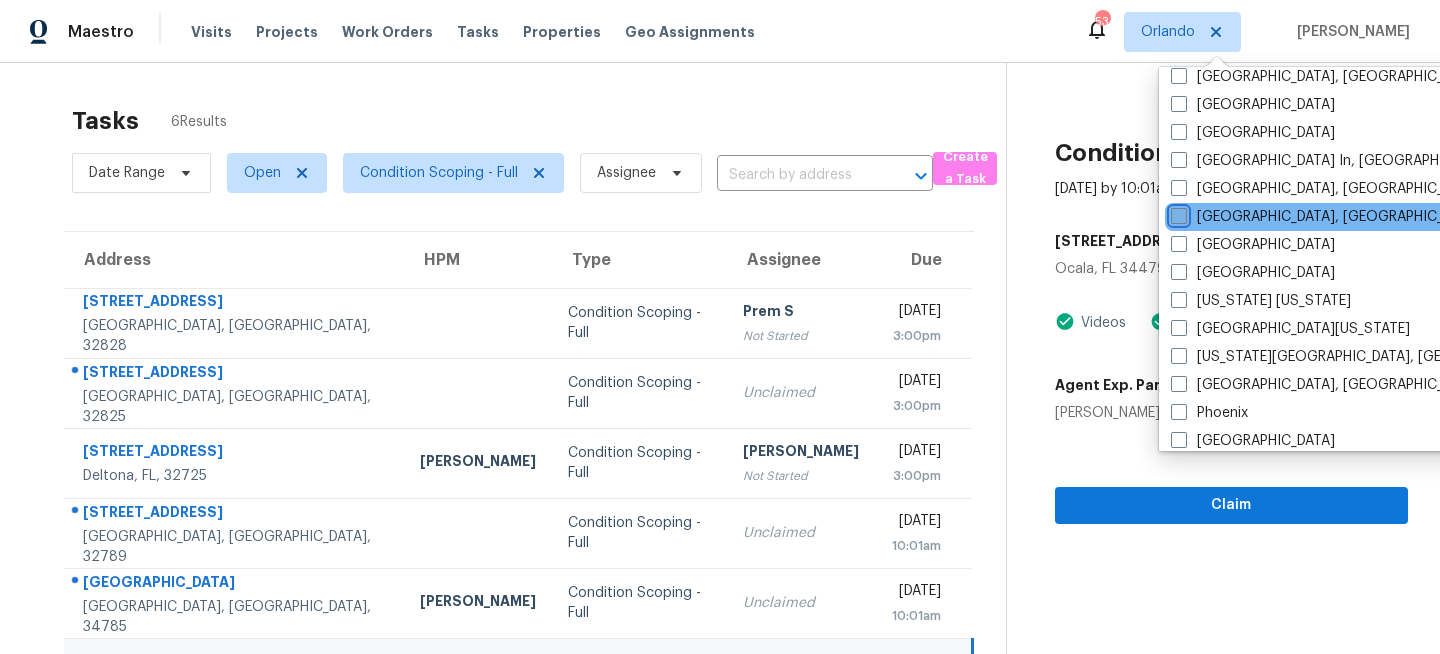 click on "[GEOGRAPHIC_DATA], [GEOGRAPHIC_DATA]" at bounding box center [1177, 213] 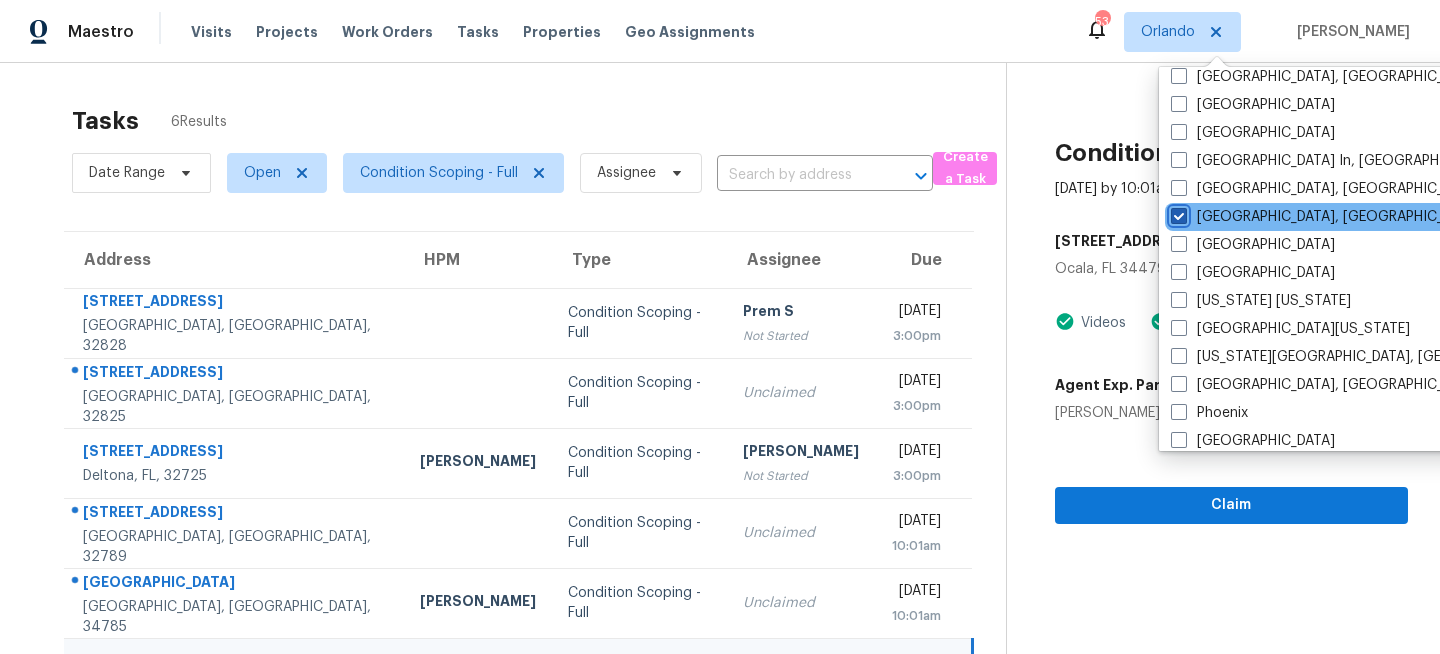 checkbox on "true" 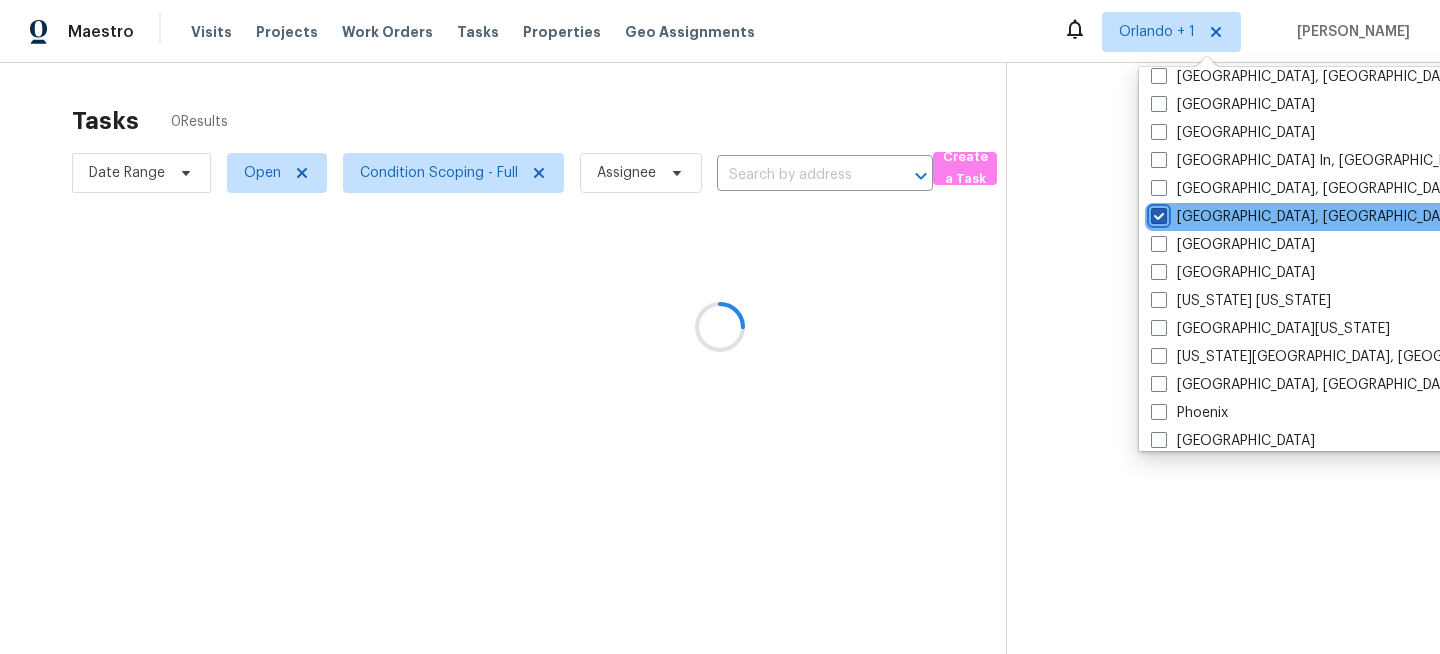 scroll, scrollTop: 0, scrollLeft: 0, axis: both 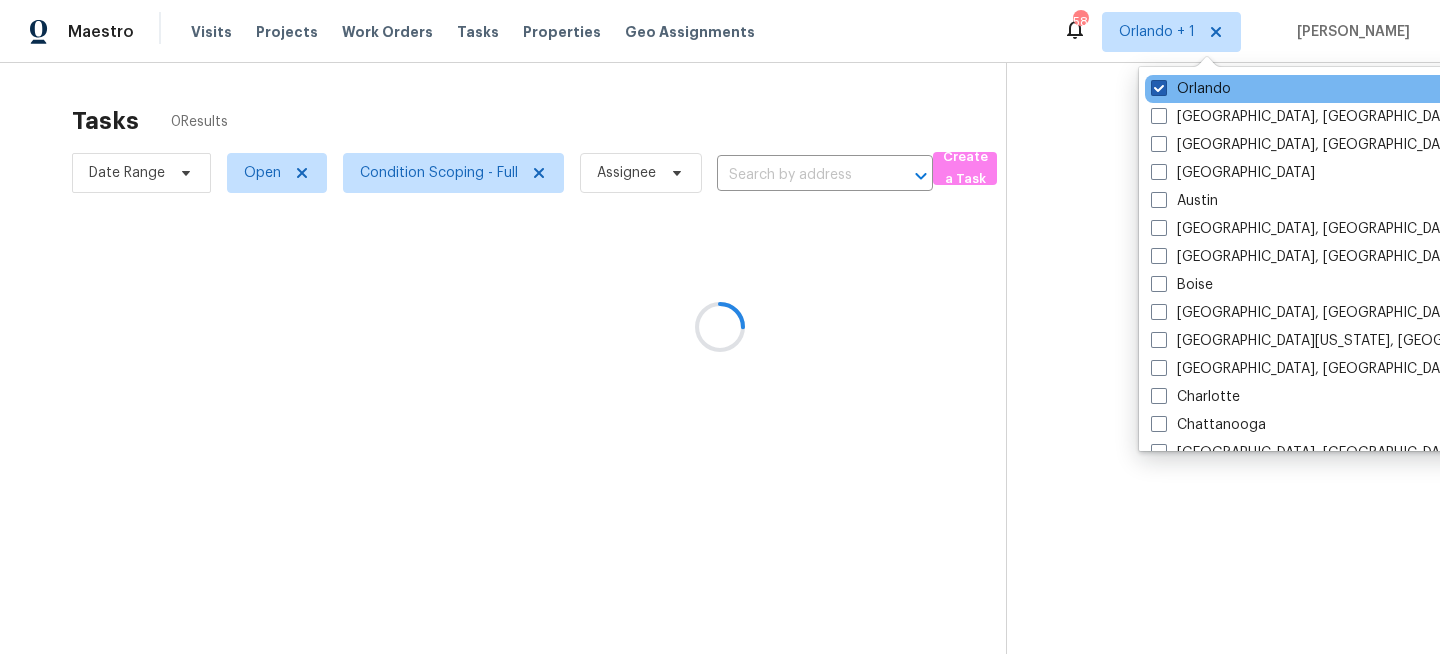 click on "Orlando" at bounding box center (1191, 89) 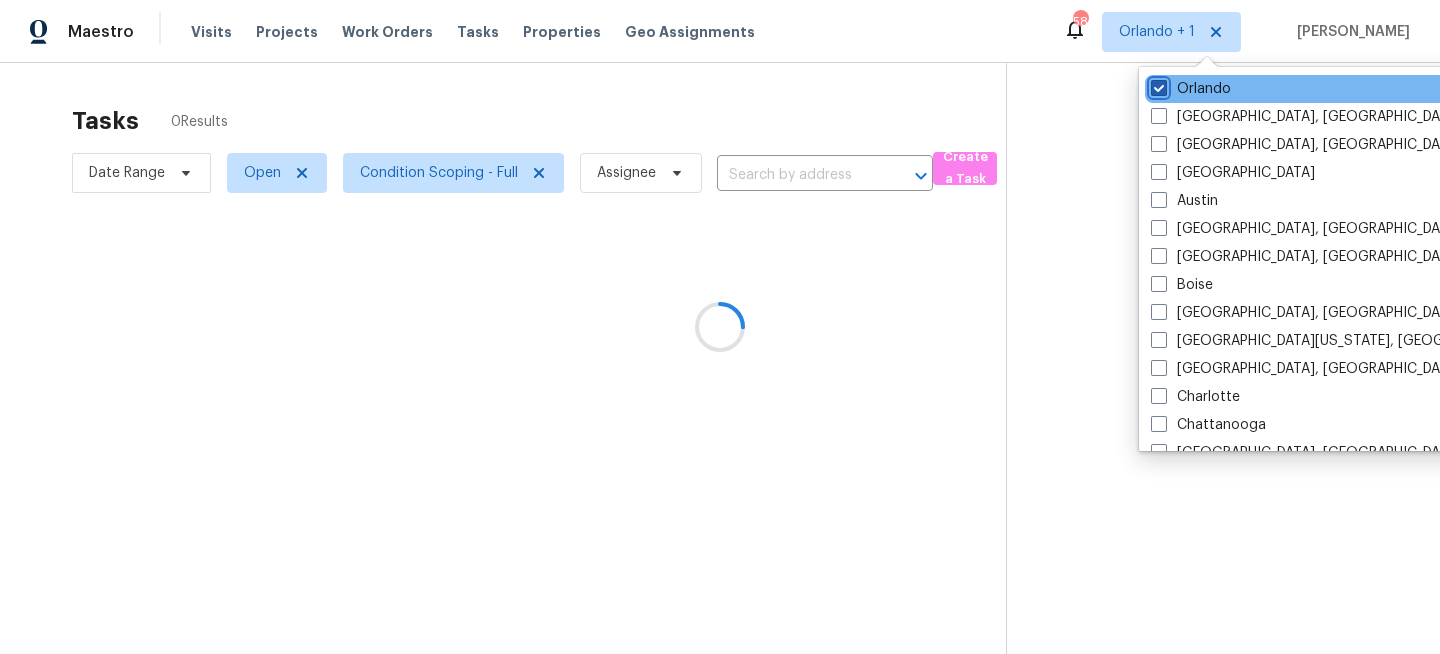 click on "Orlando" at bounding box center (1157, 85) 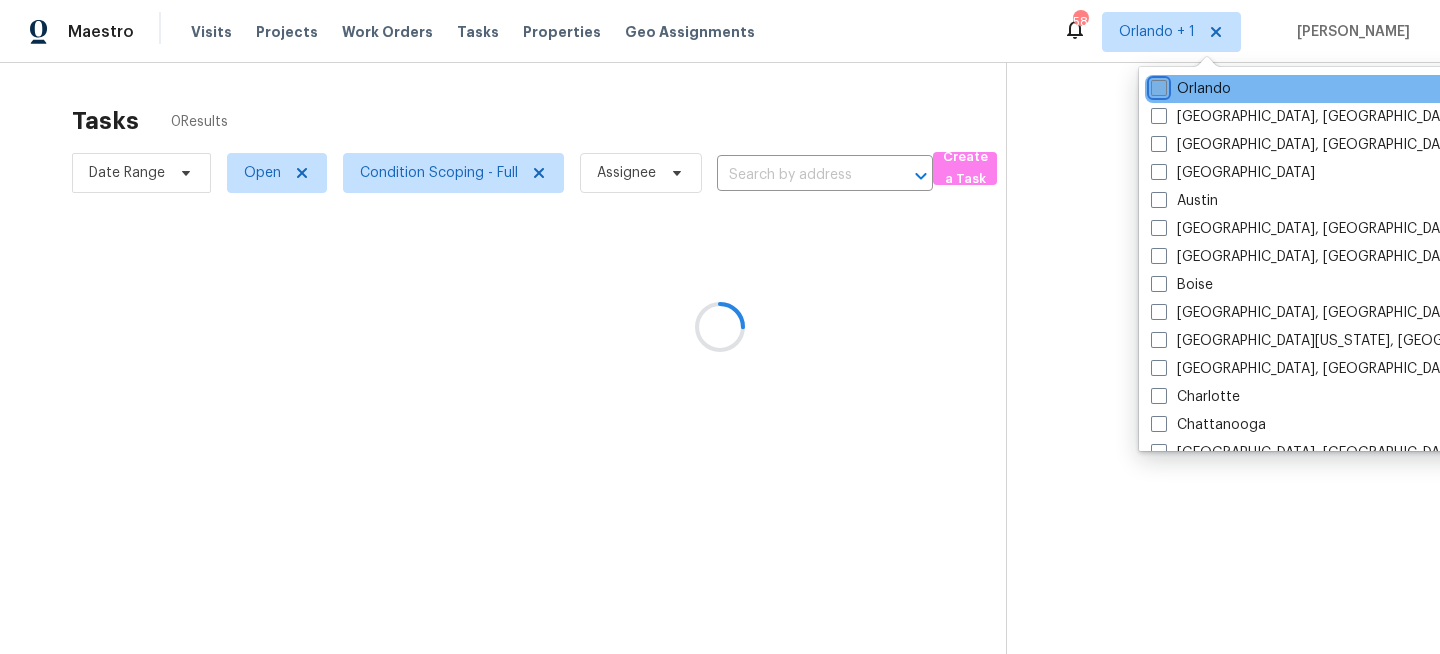 checkbox on "false" 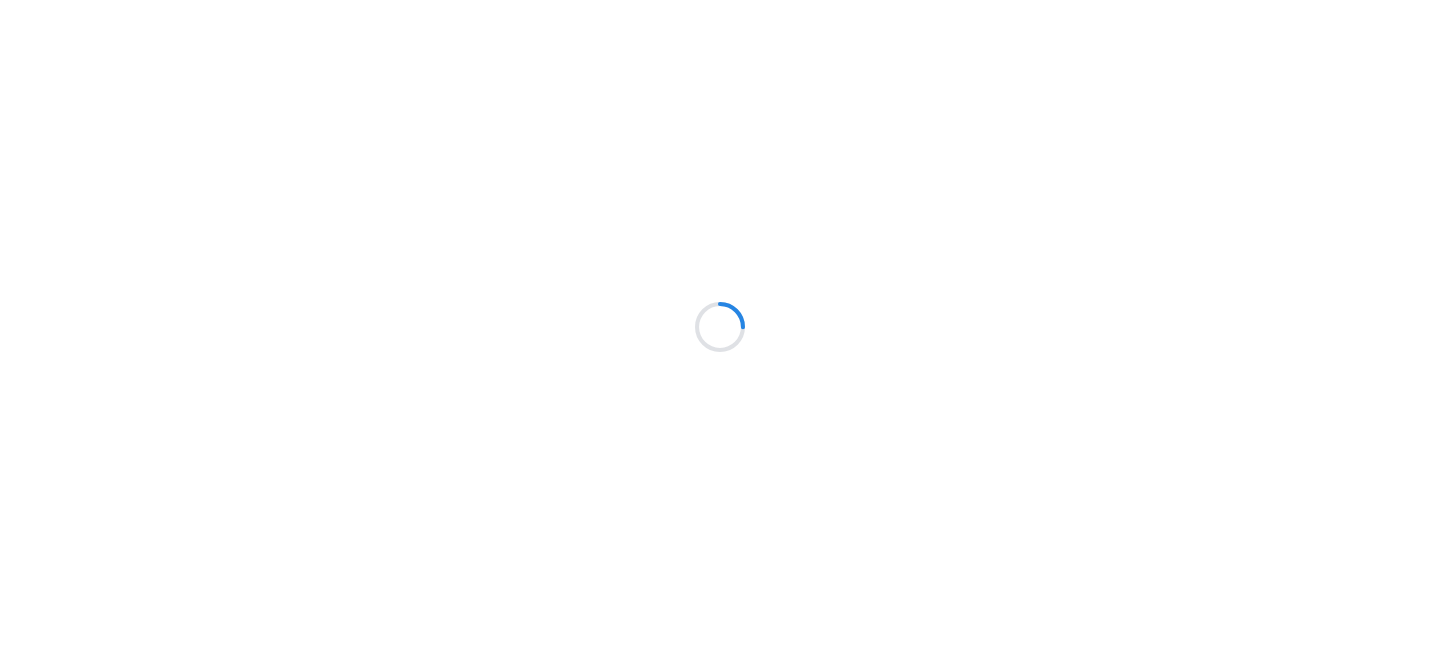 scroll, scrollTop: 0, scrollLeft: 0, axis: both 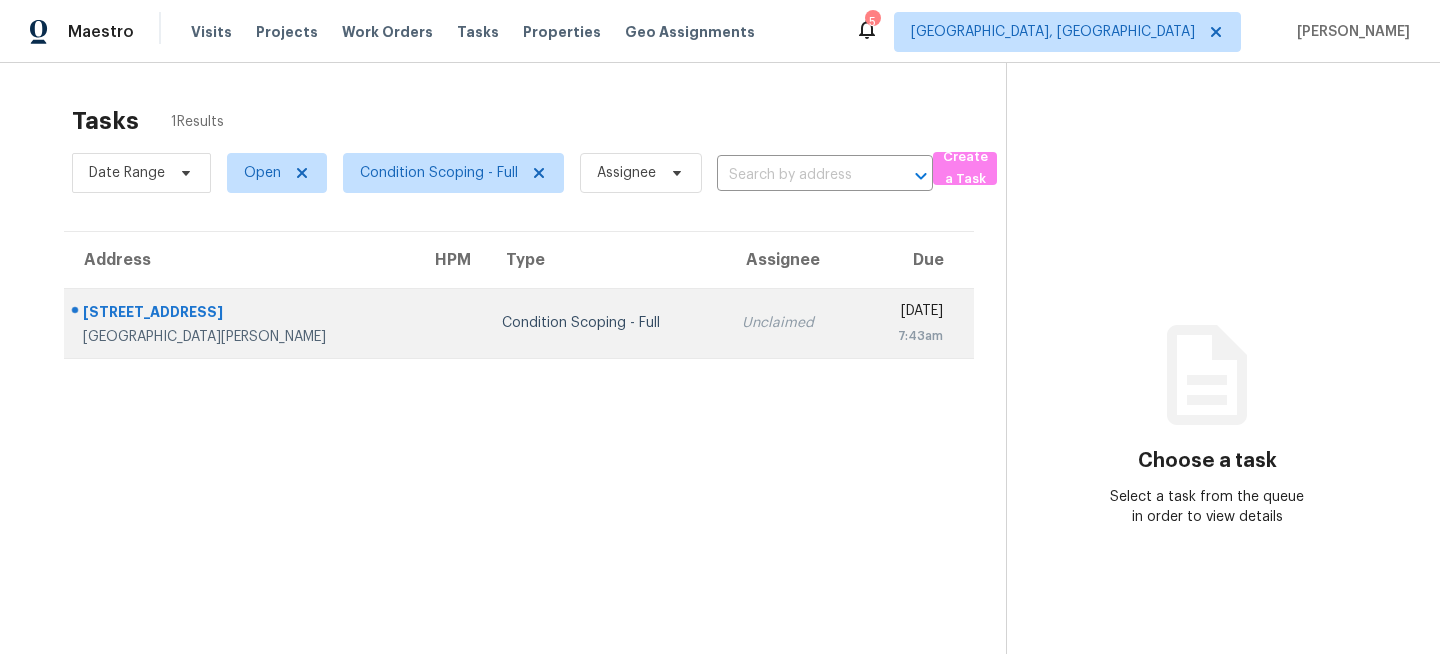 click on "Condition Scoping - Full" at bounding box center (606, 323) 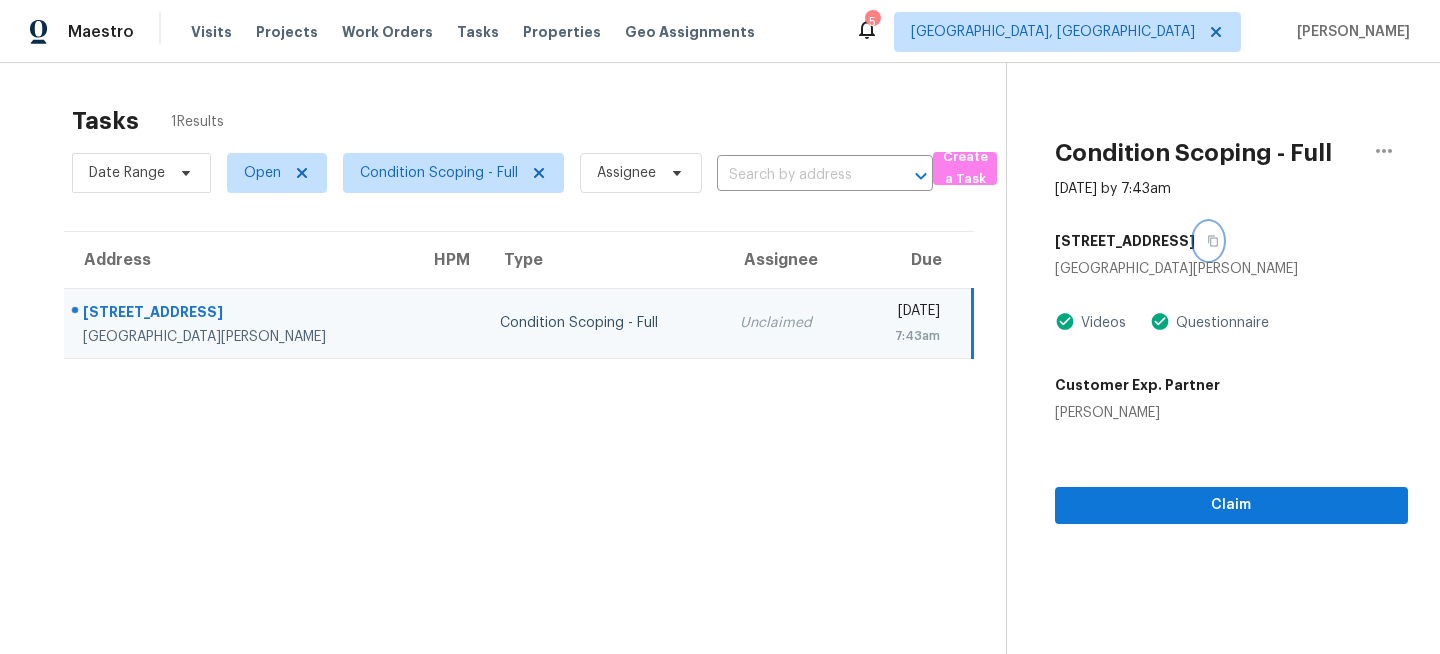 click at bounding box center [1208, 241] 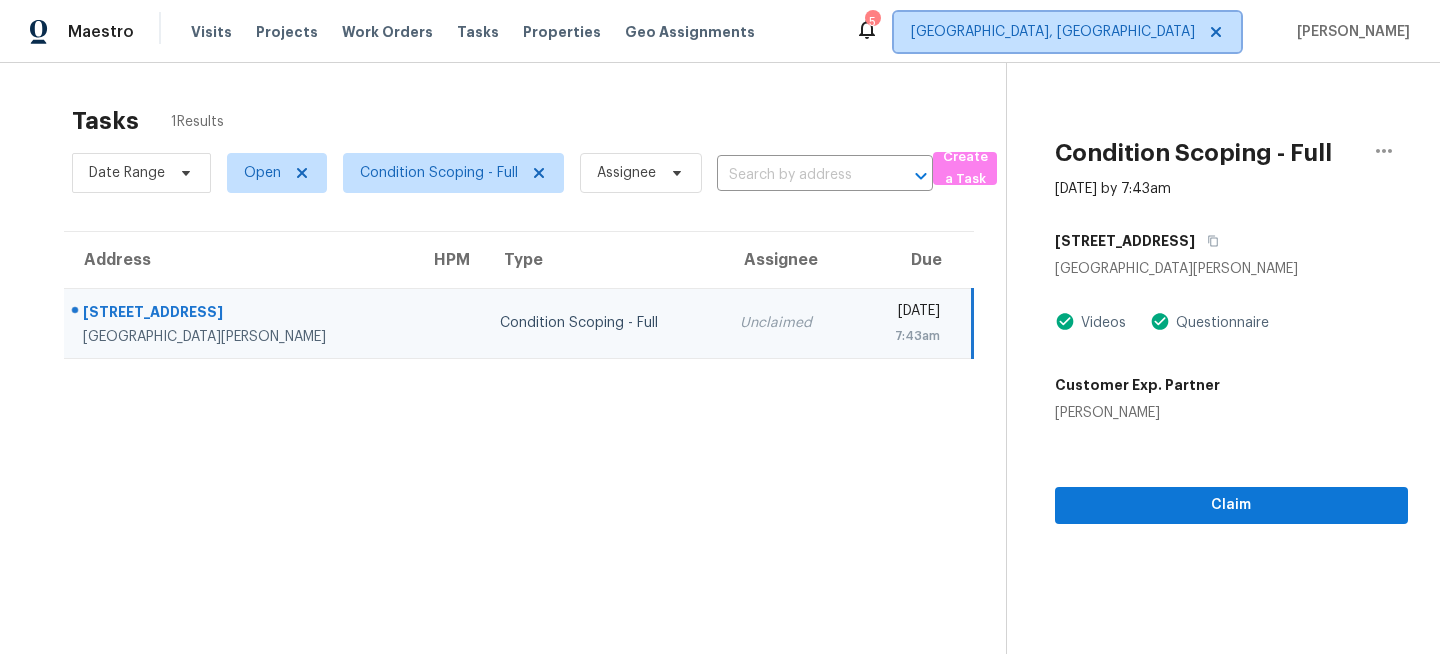 click on "[GEOGRAPHIC_DATA], [GEOGRAPHIC_DATA]" at bounding box center (1053, 32) 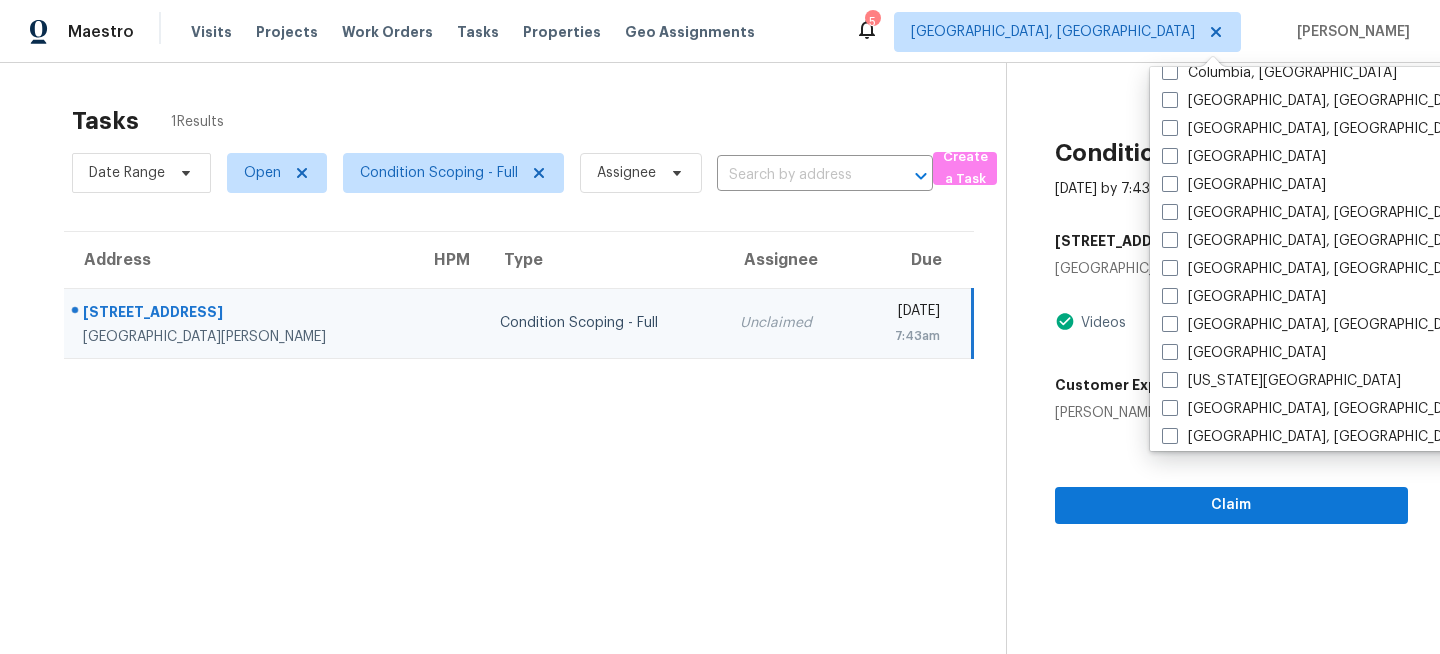 scroll, scrollTop: 535, scrollLeft: 0, axis: vertical 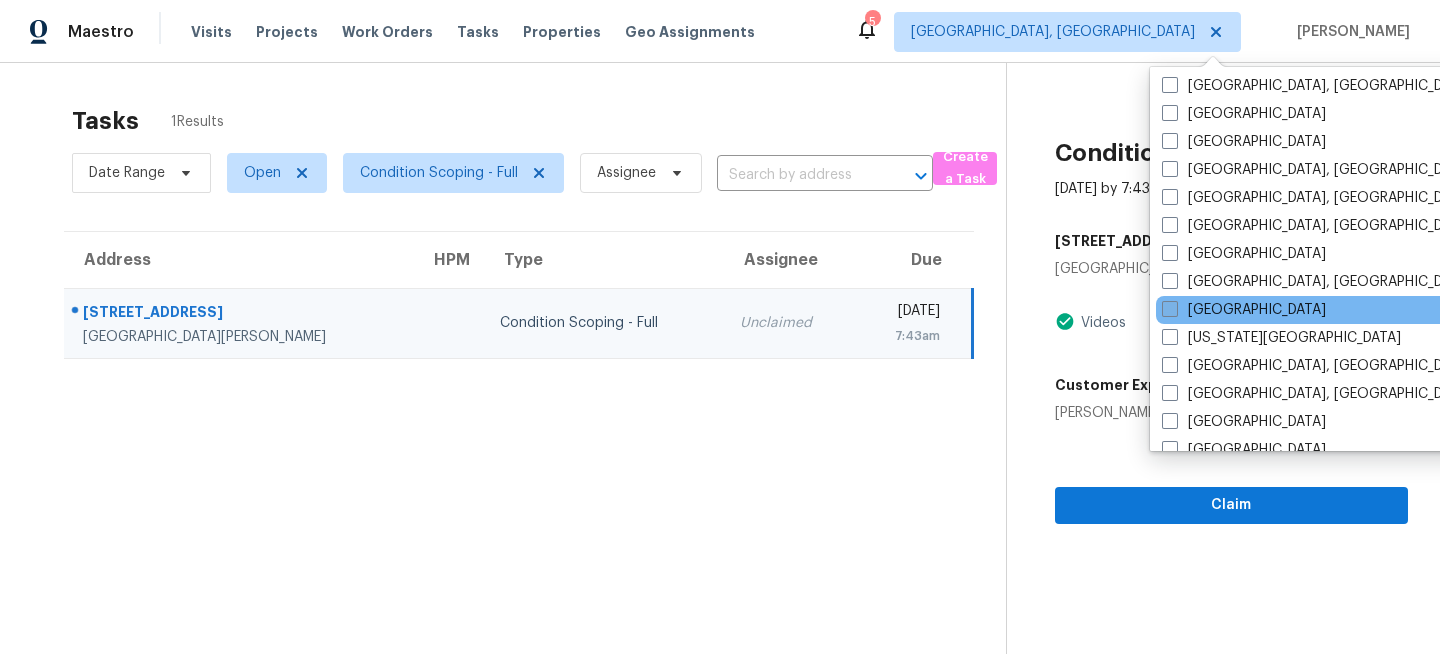 click on "[GEOGRAPHIC_DATA]" at bounding box center (1244, 310) 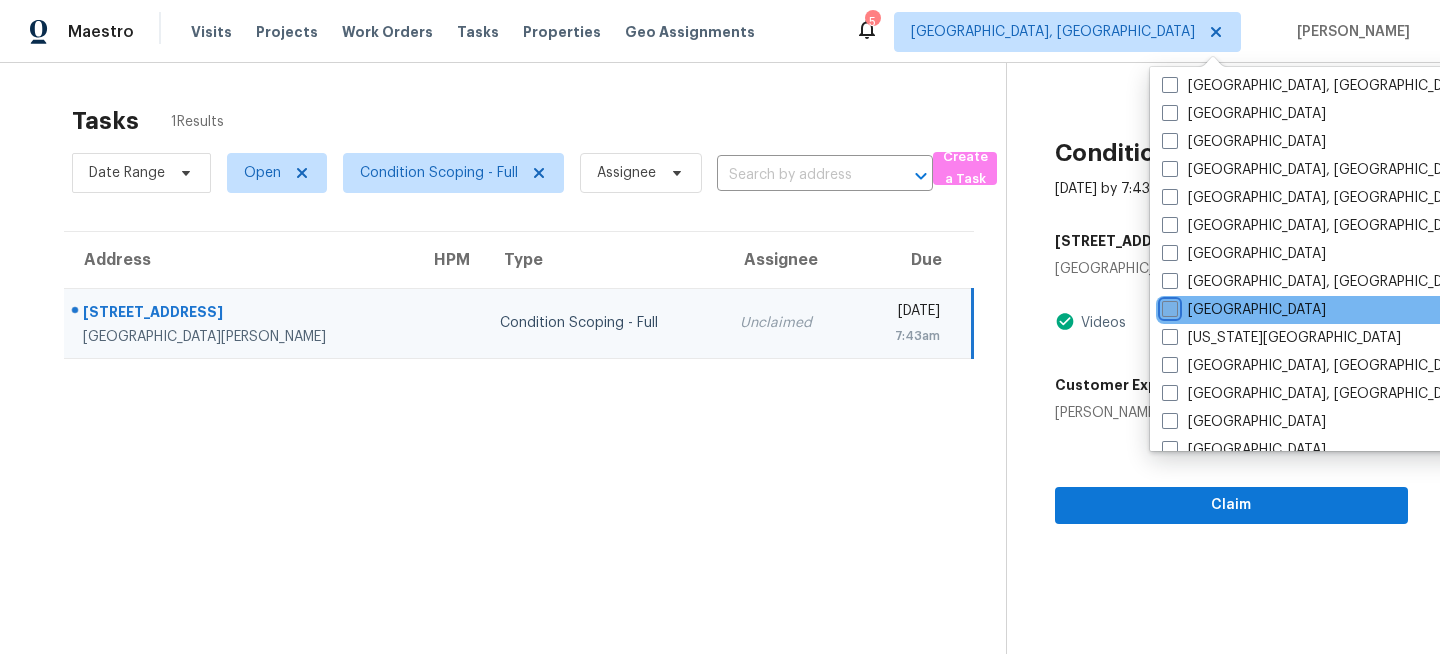 click on "[GEOGRAPHIC_DATA]" at bounding box center (1168, 306) 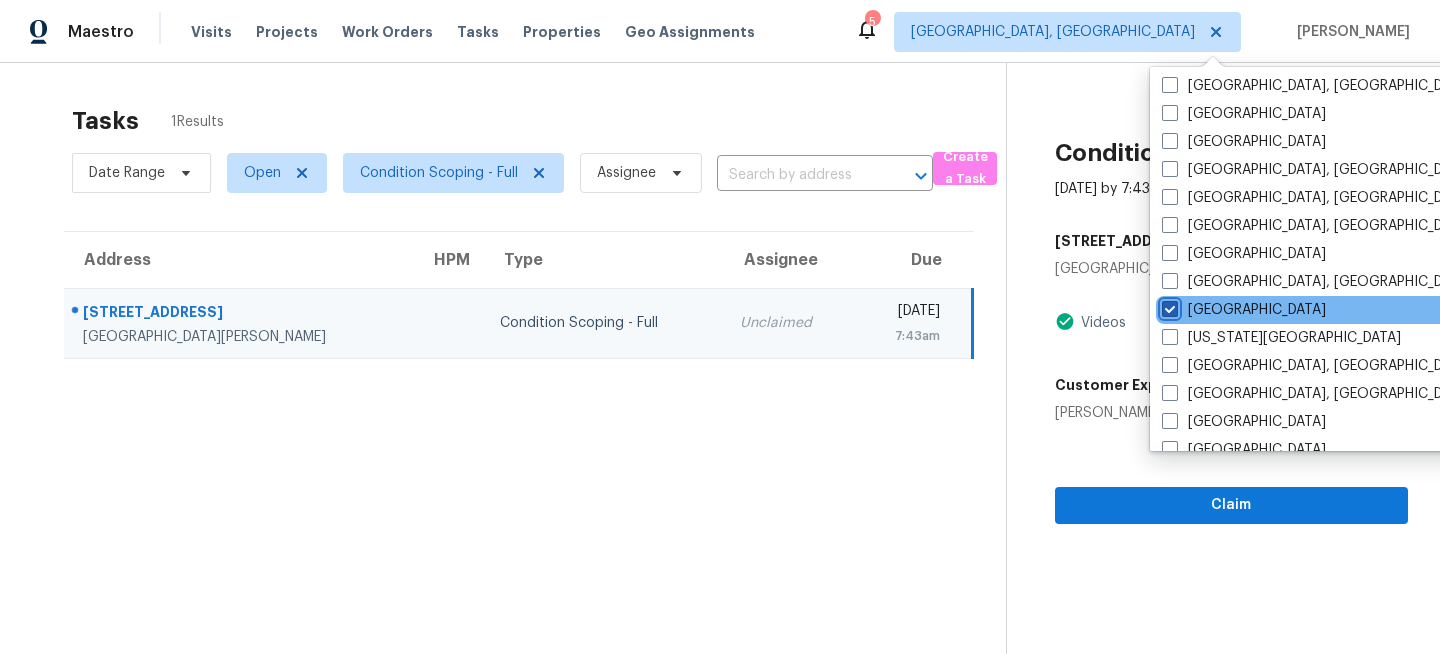 checkbox on "true" 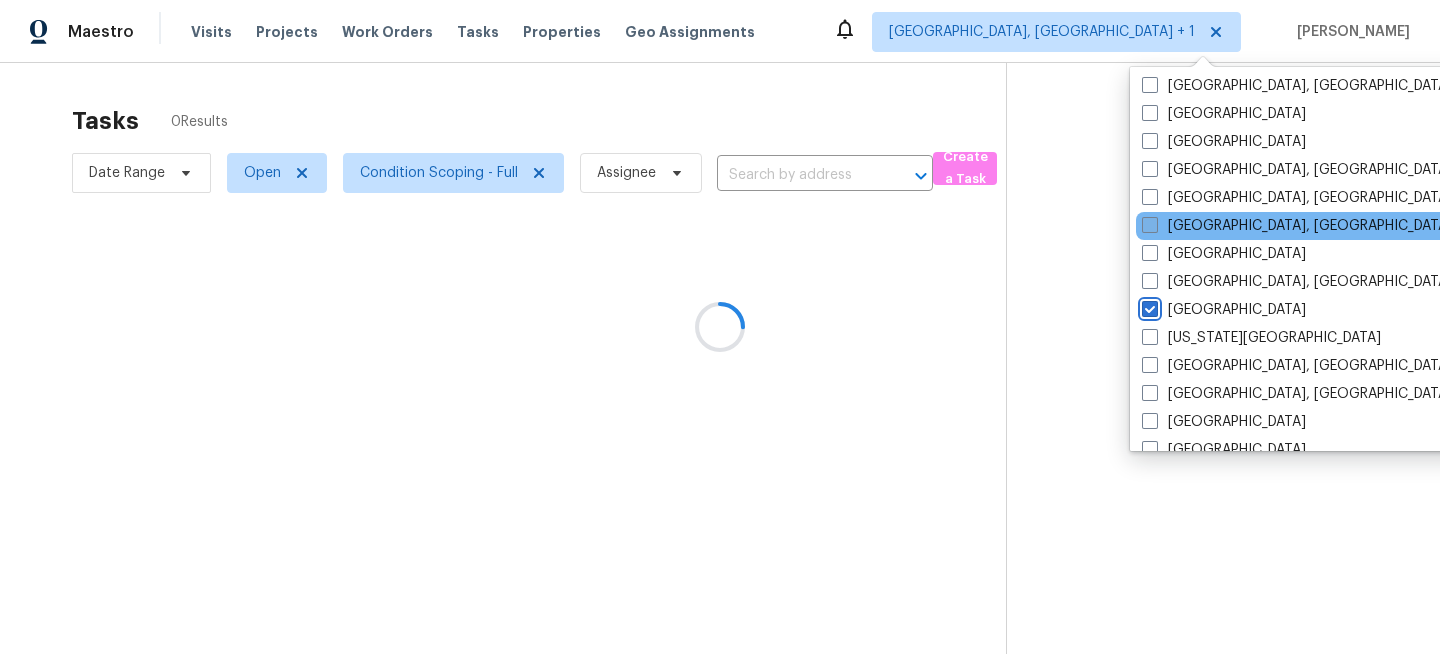 scroll, scrollTop: 0, scrollLeft: 0, axis: both 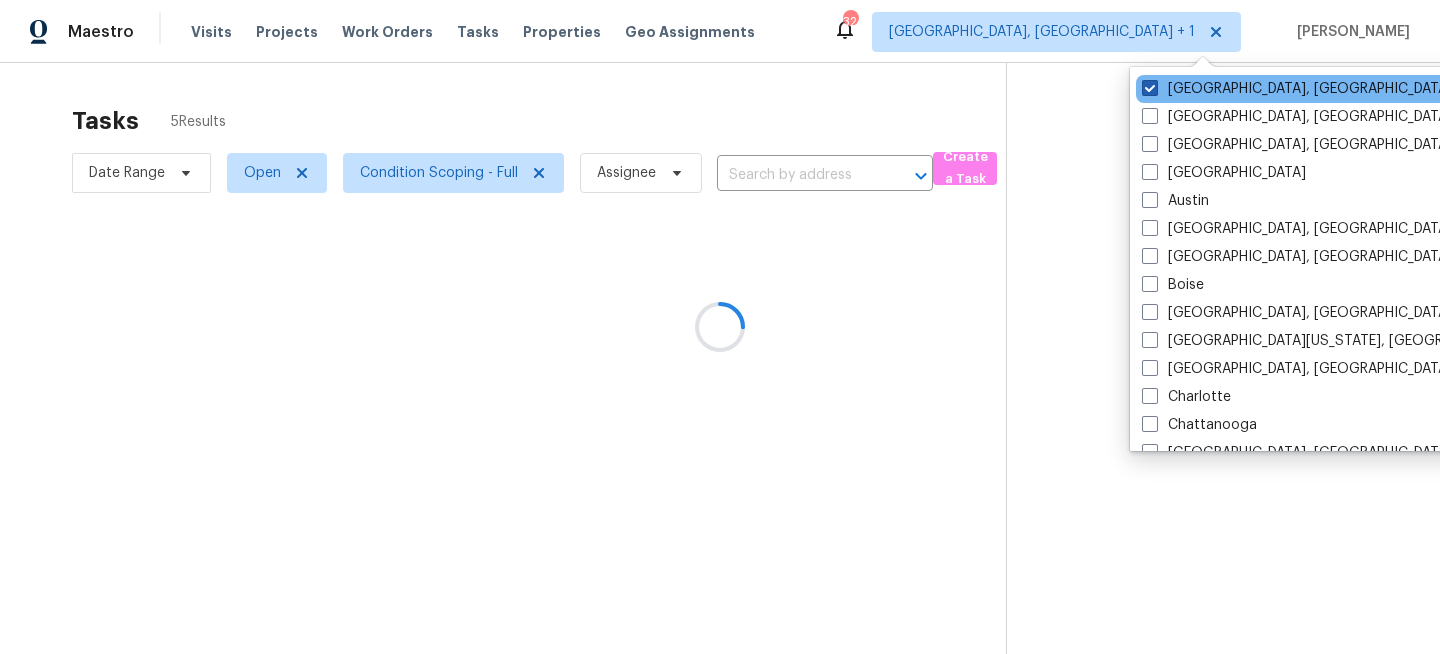 click on "[GEOGRAPHIC_DATA], [GEOGRAPHIC_DATA]" at bounding box center (1297, 89) 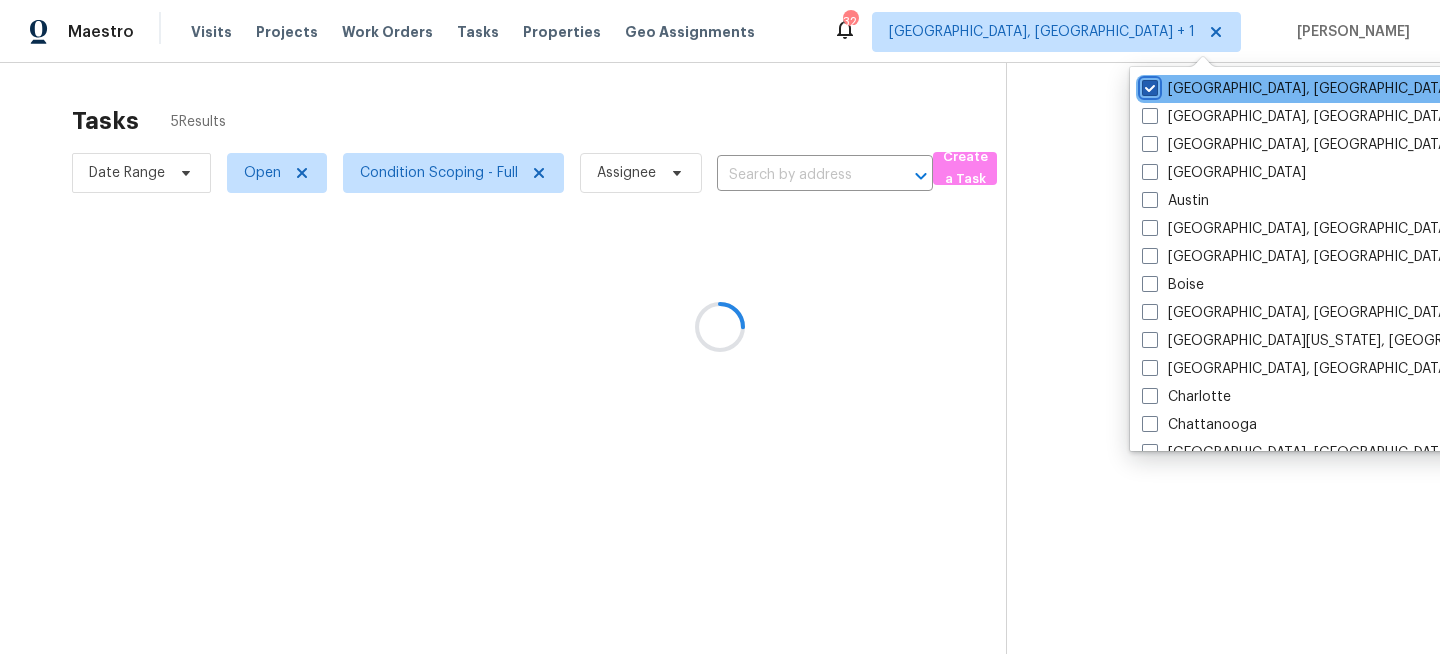 click on "[GEOGRAPHIC_DATA], [GEOGRAPHIC_DATA]" at bounding box center [1148, 85] 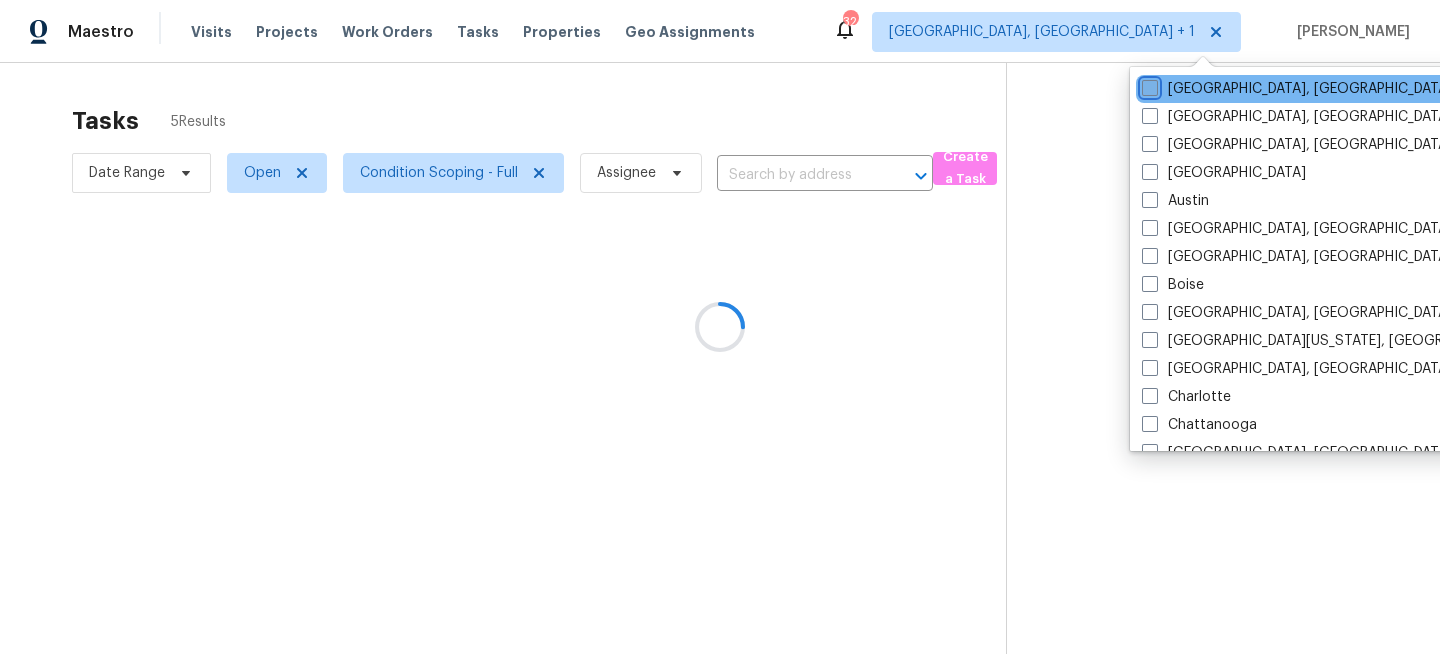 checkbox on "false" 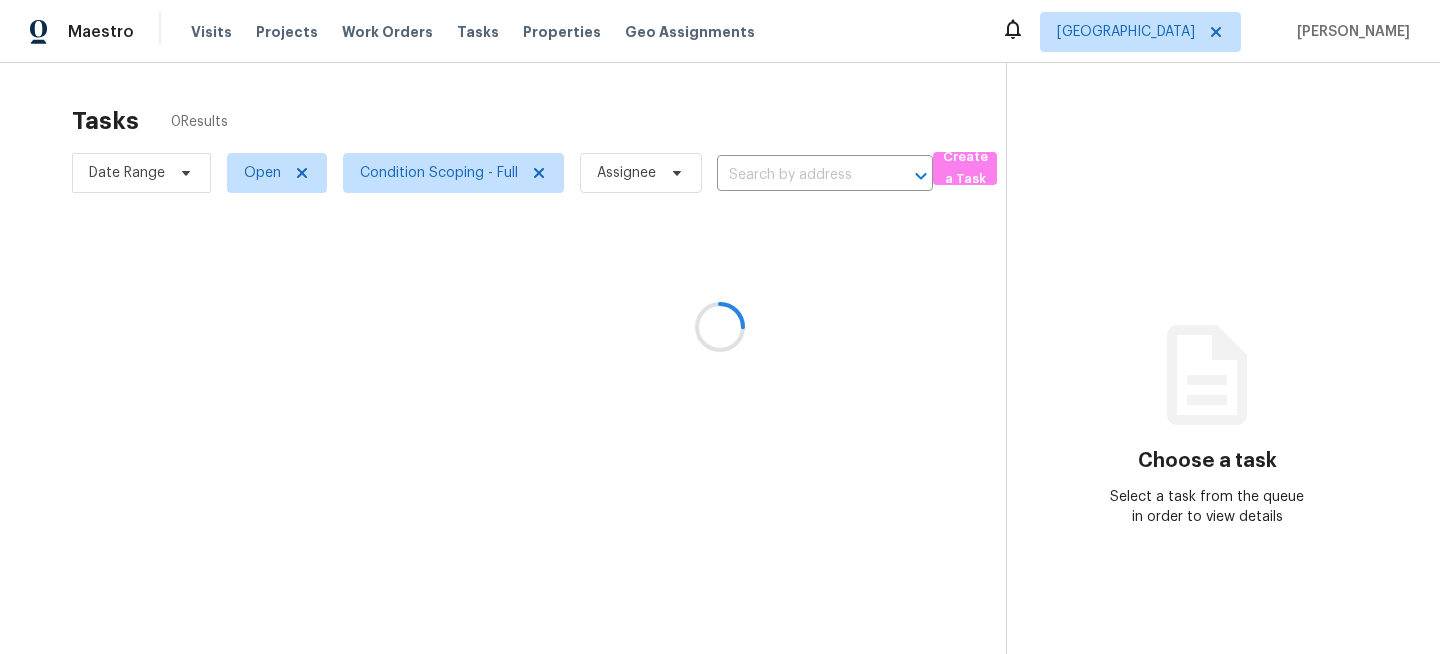 scroll, scrollTop: 0, scrollLeft: 0, axis: both 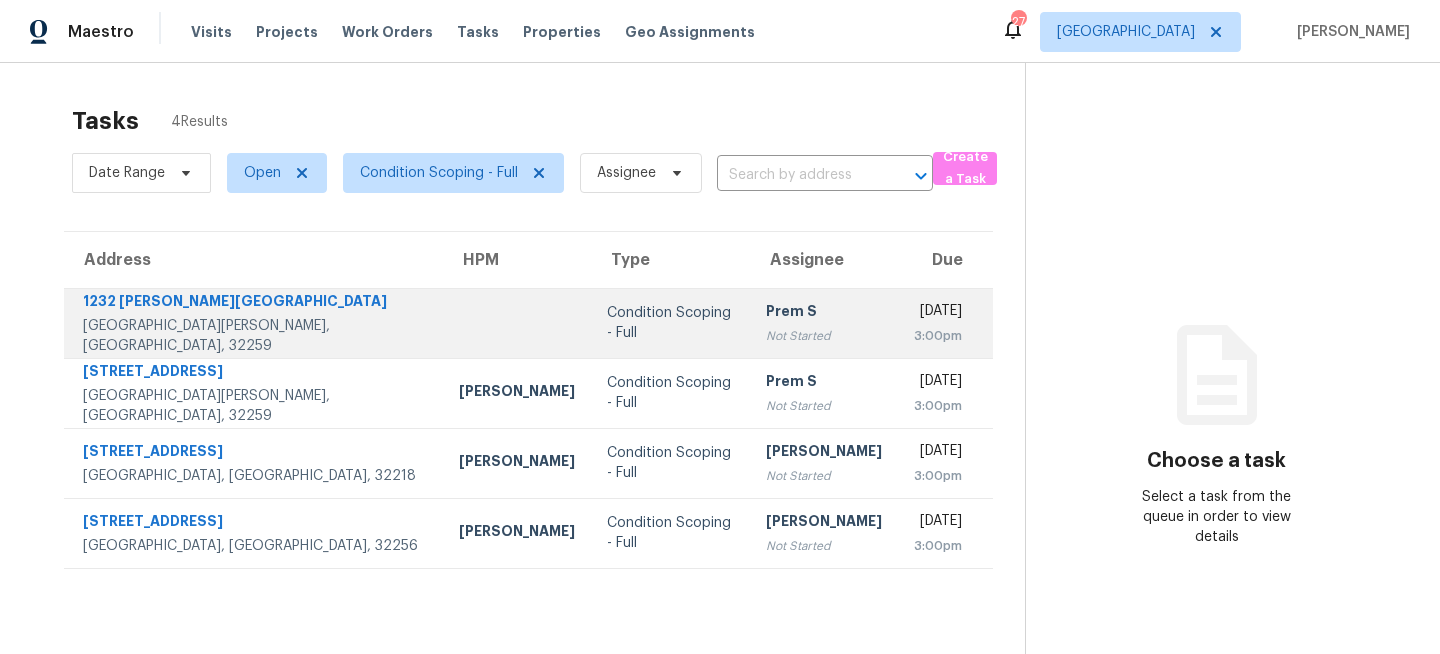 click on "Condition Scoping - Full" at bounding box center (670, 323) 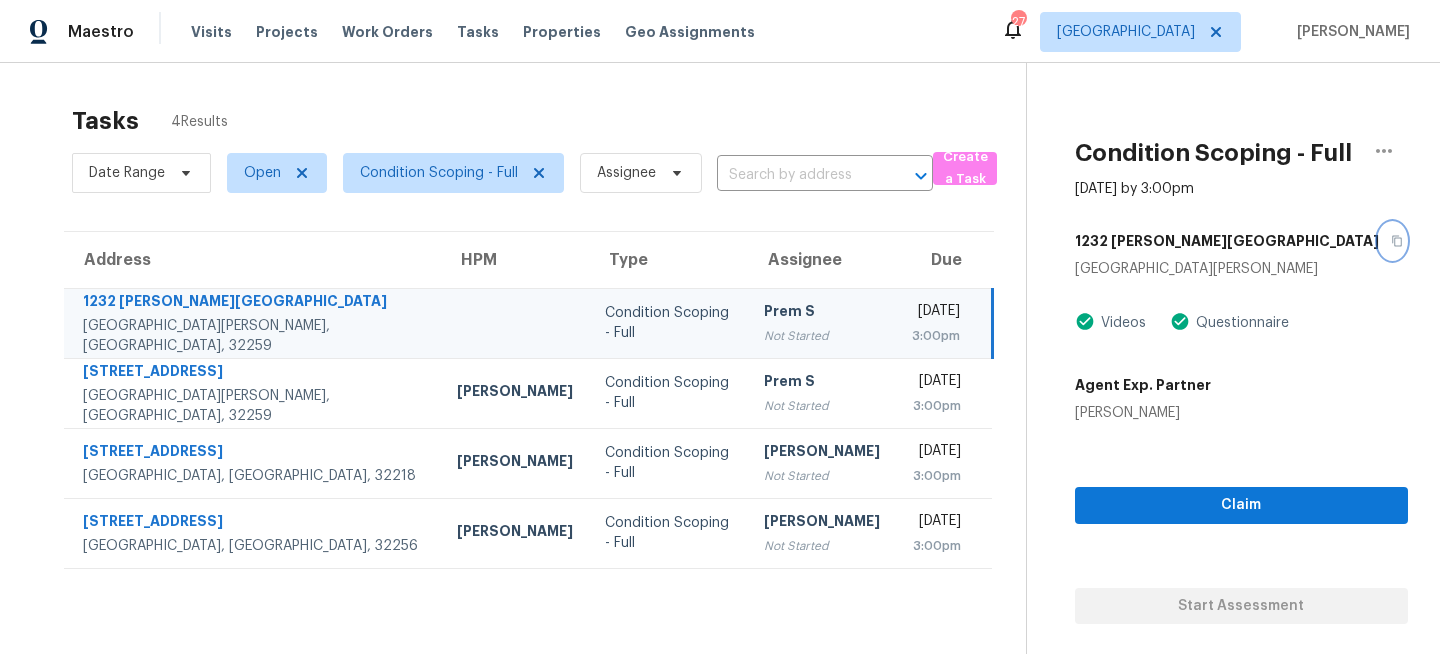 click 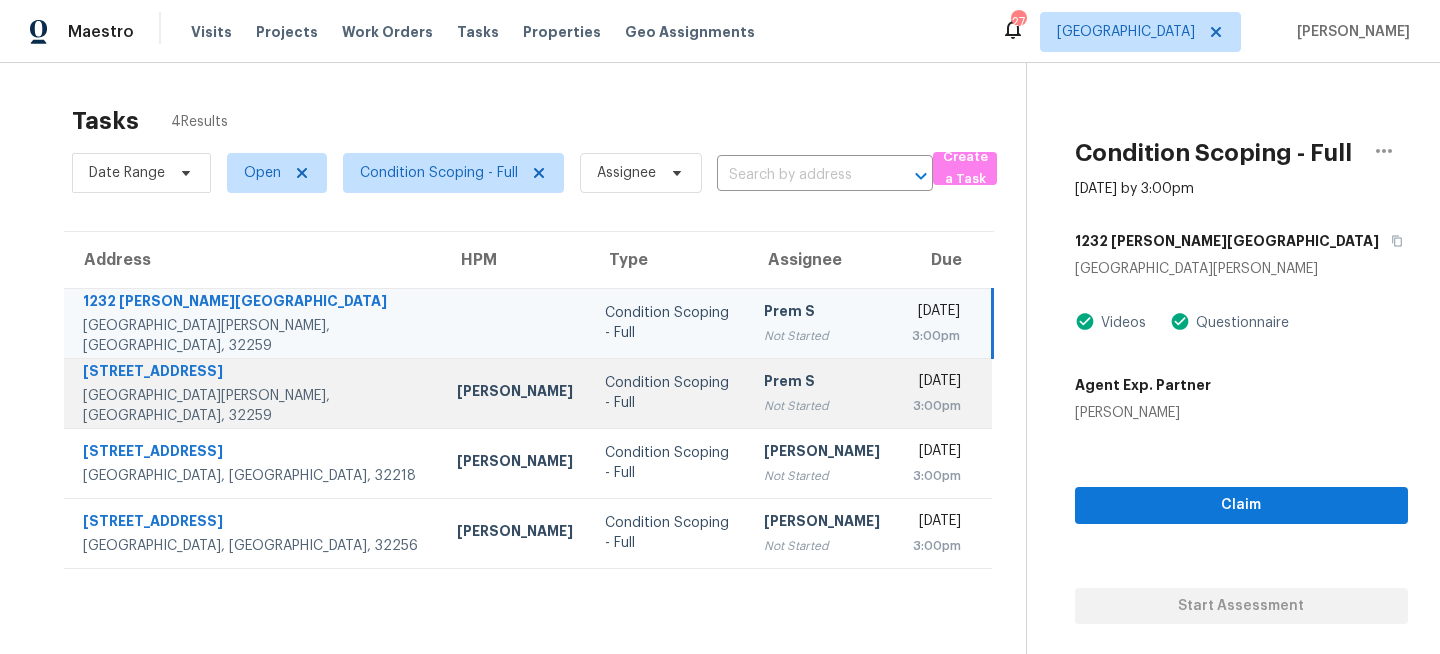 click on "Condition Scoping - Full" at bounding box center [668, 393] 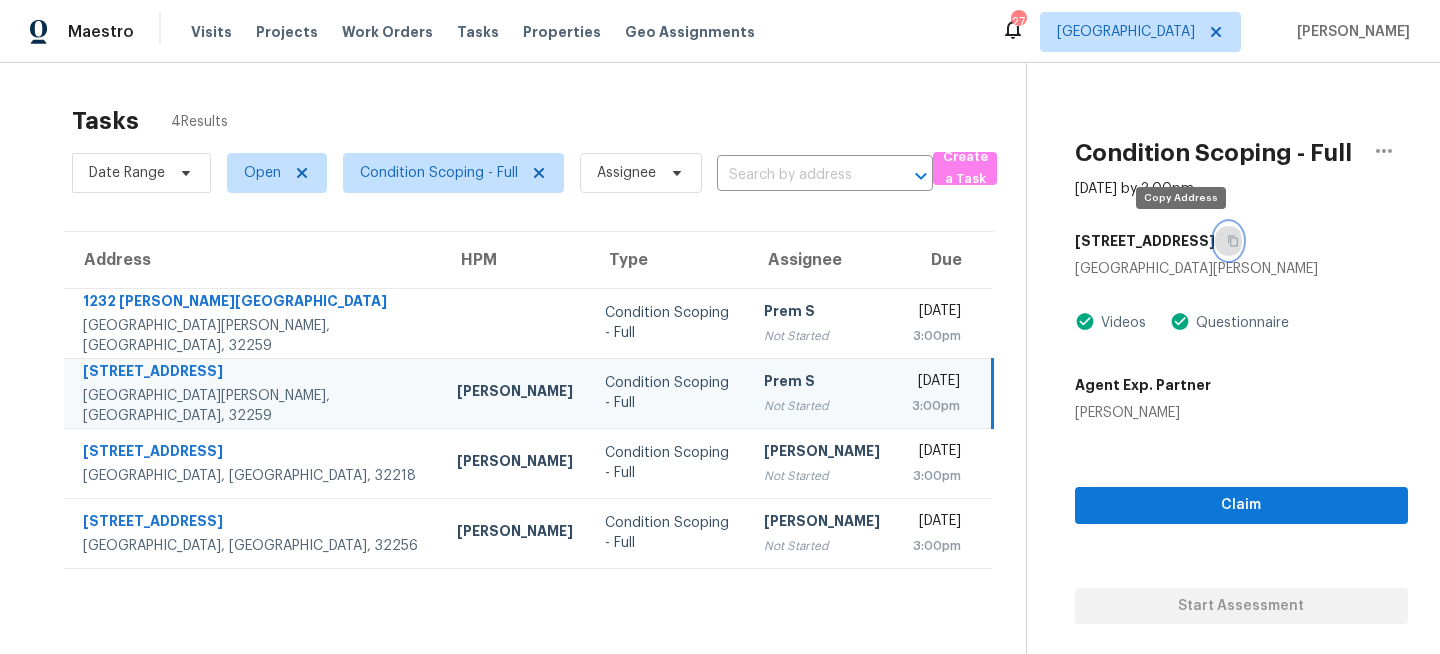 click 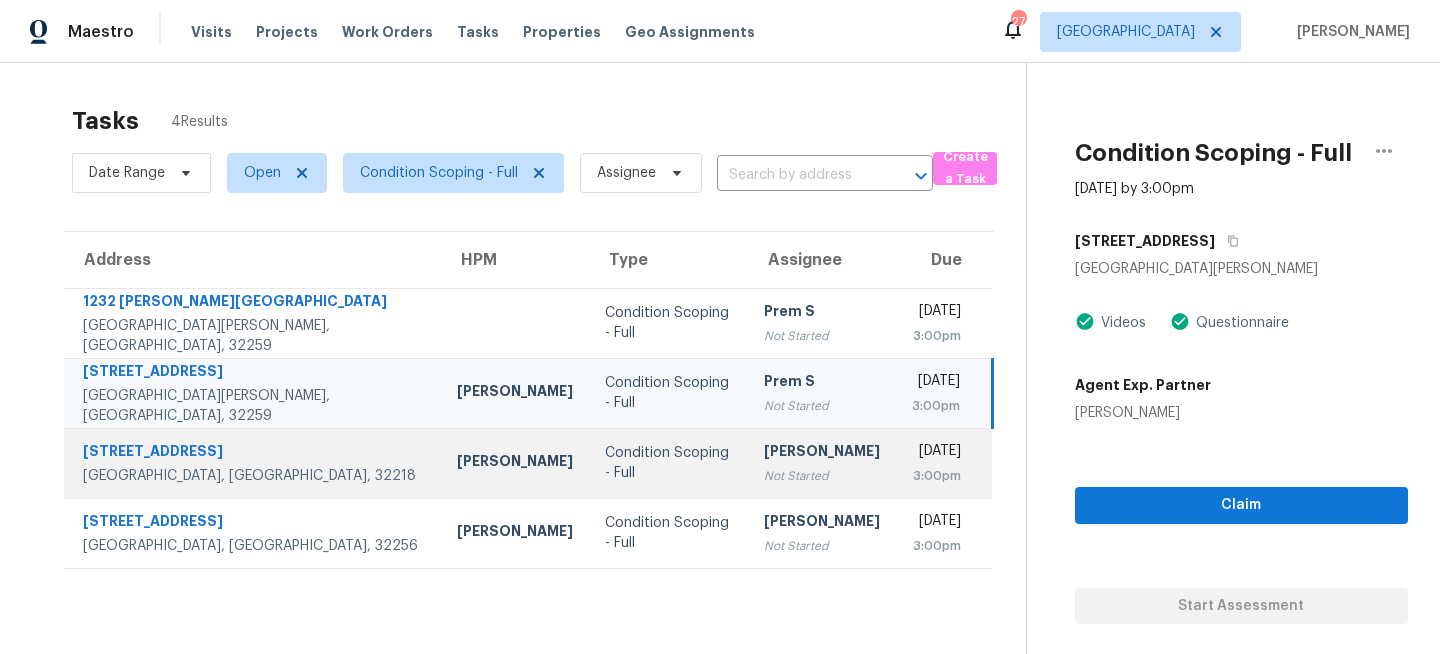 click on "Condition Scoping - Full" at bounding box center [668, 463] 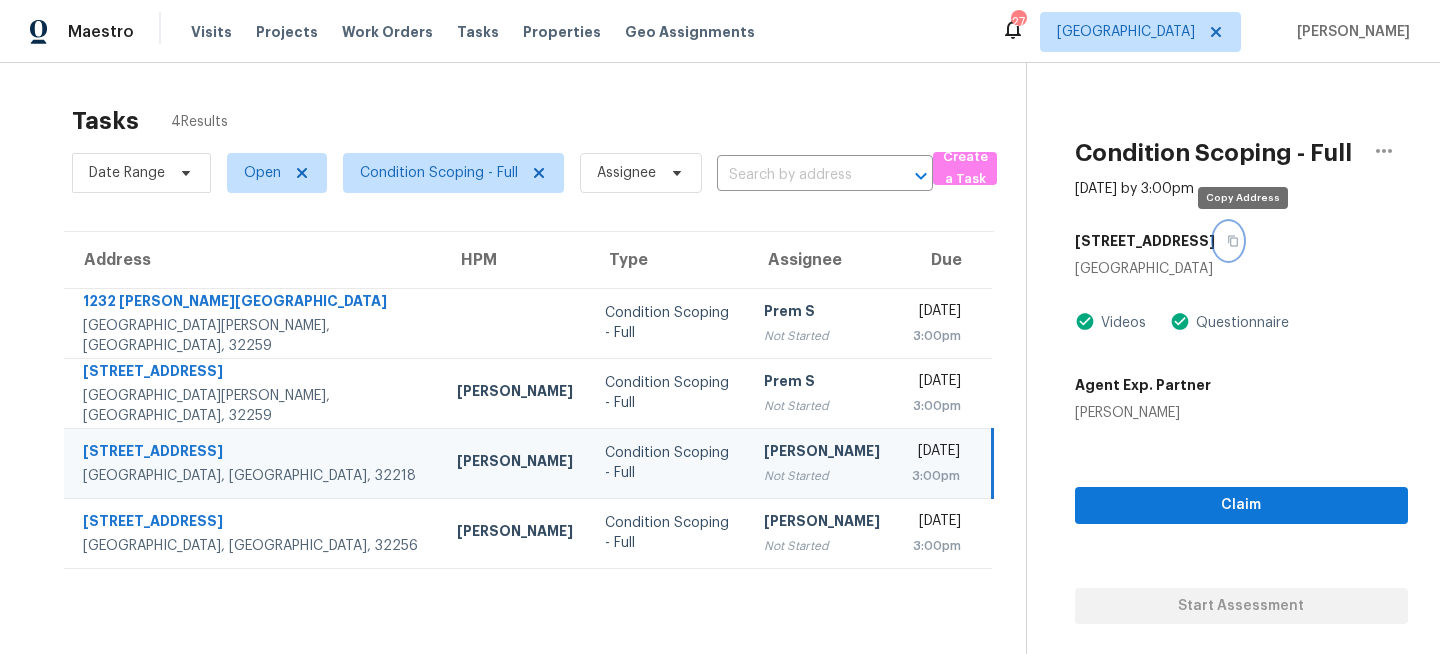click 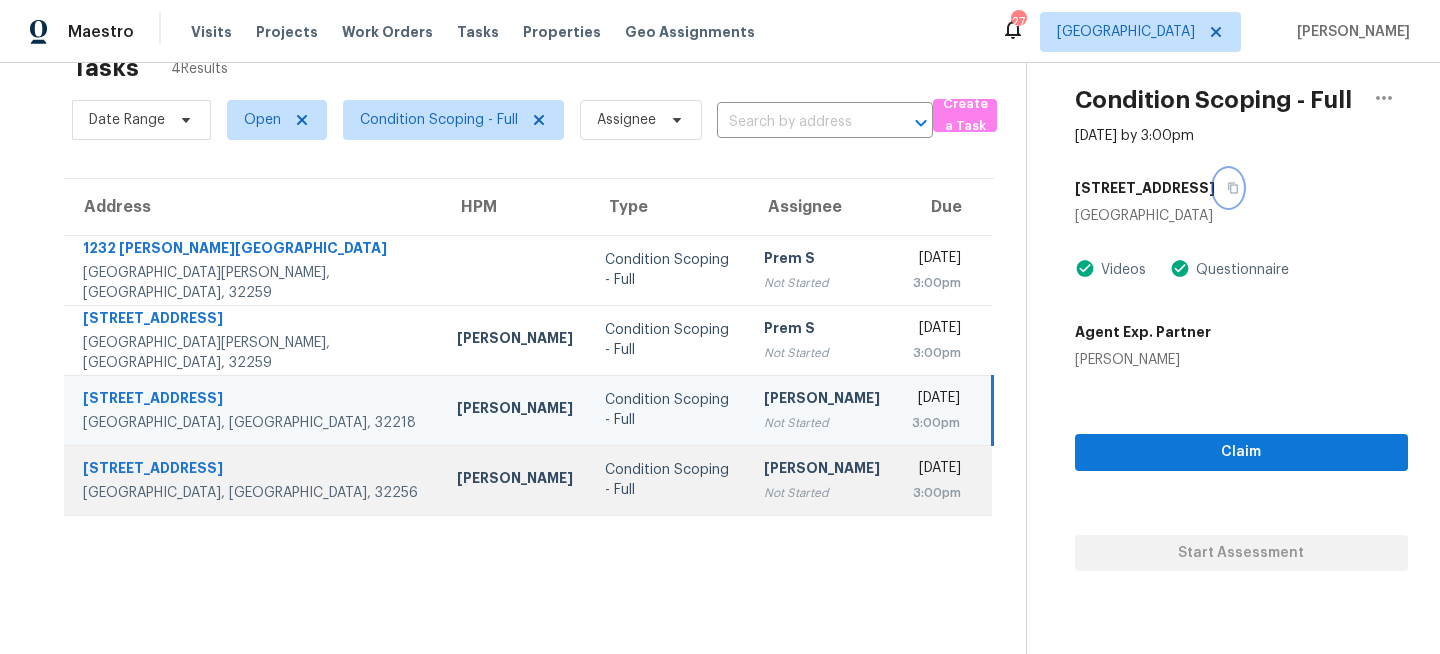 scroll, scrollTop: 63, scrollLeft: 0, axis: vertical 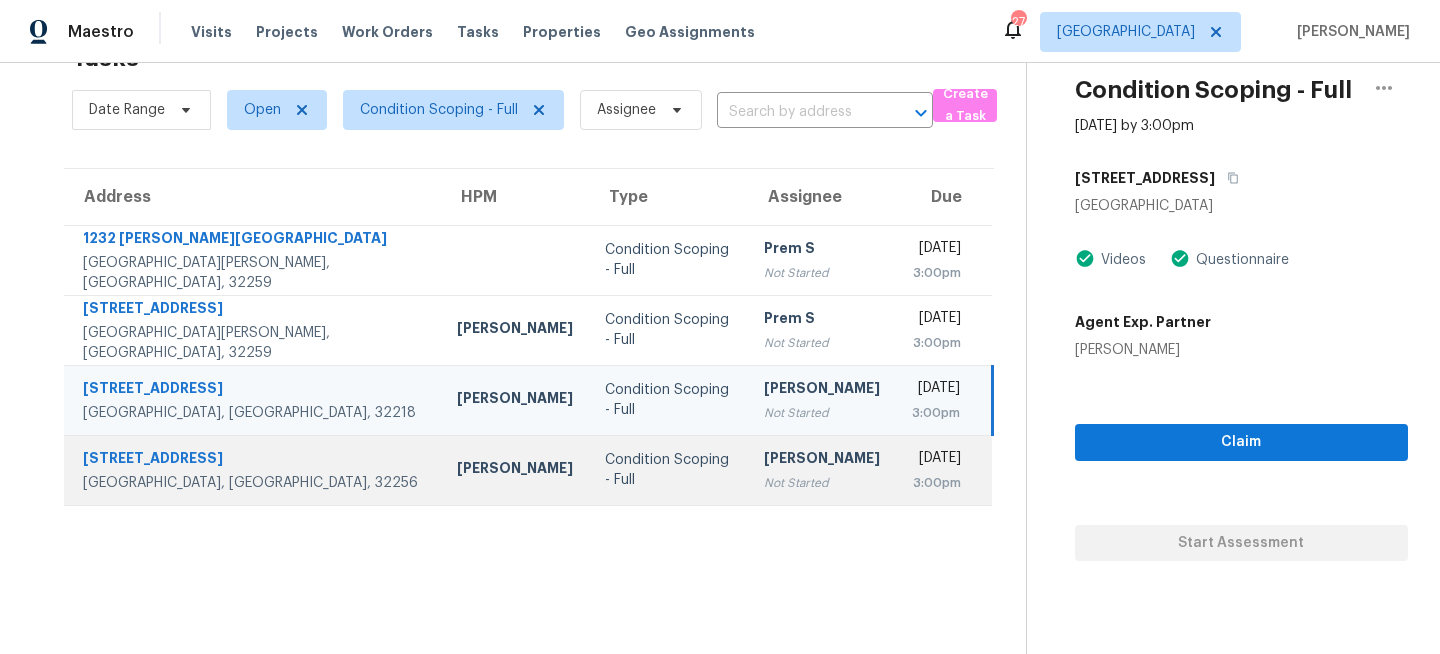 click on "Condition Scoping - Full" at bounding box center (668, 470) 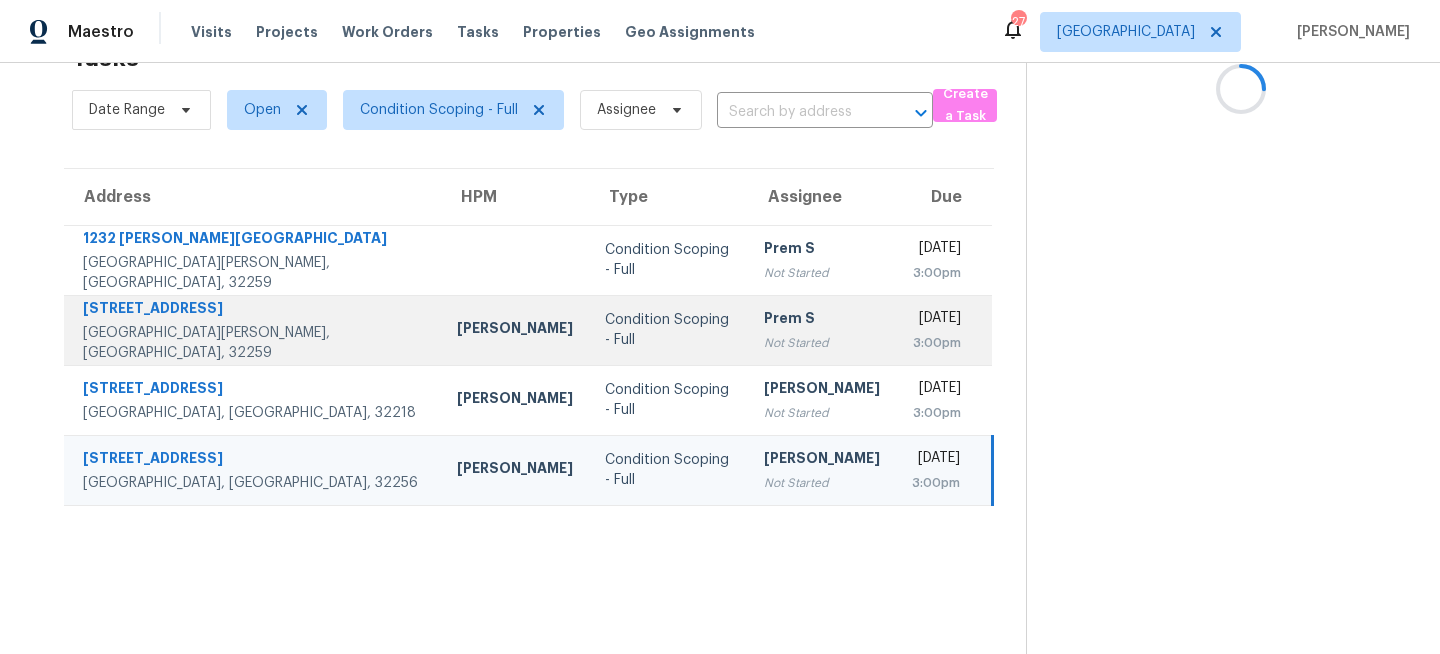 scroll, scrollTop: 0, scrollLeft: 0, axis: both 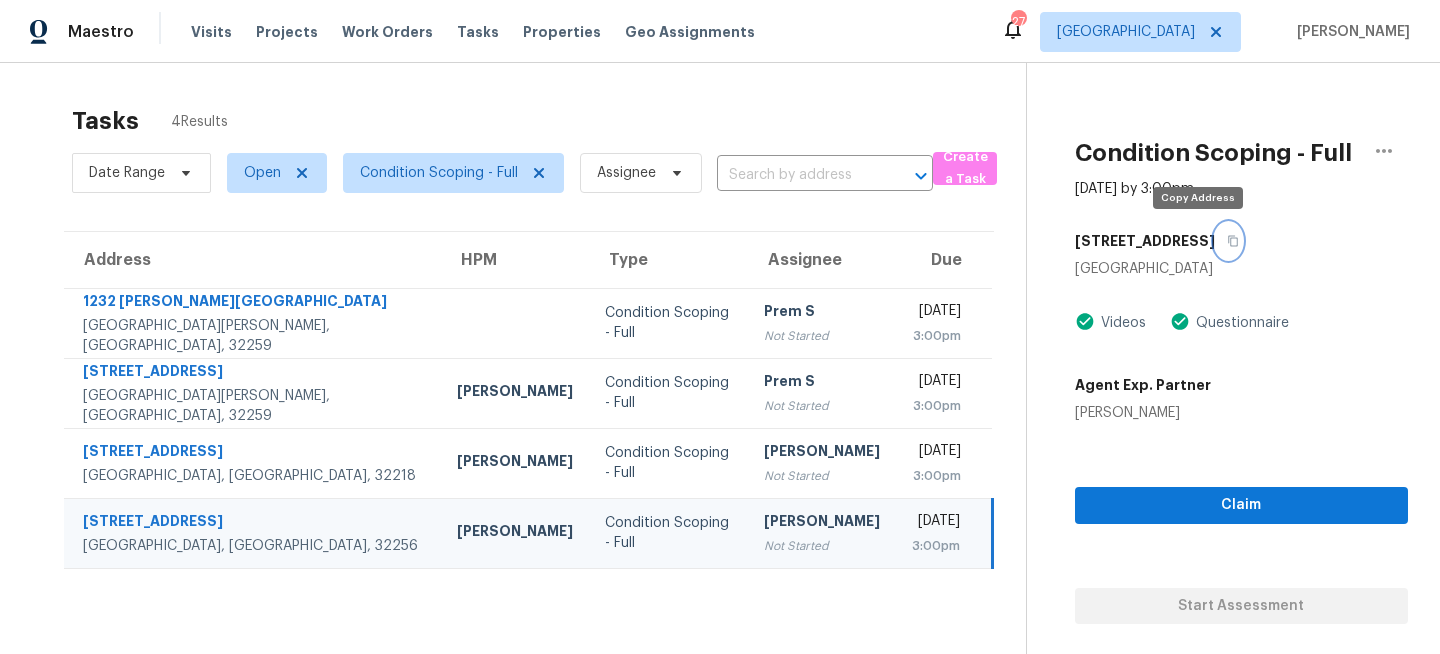 click 